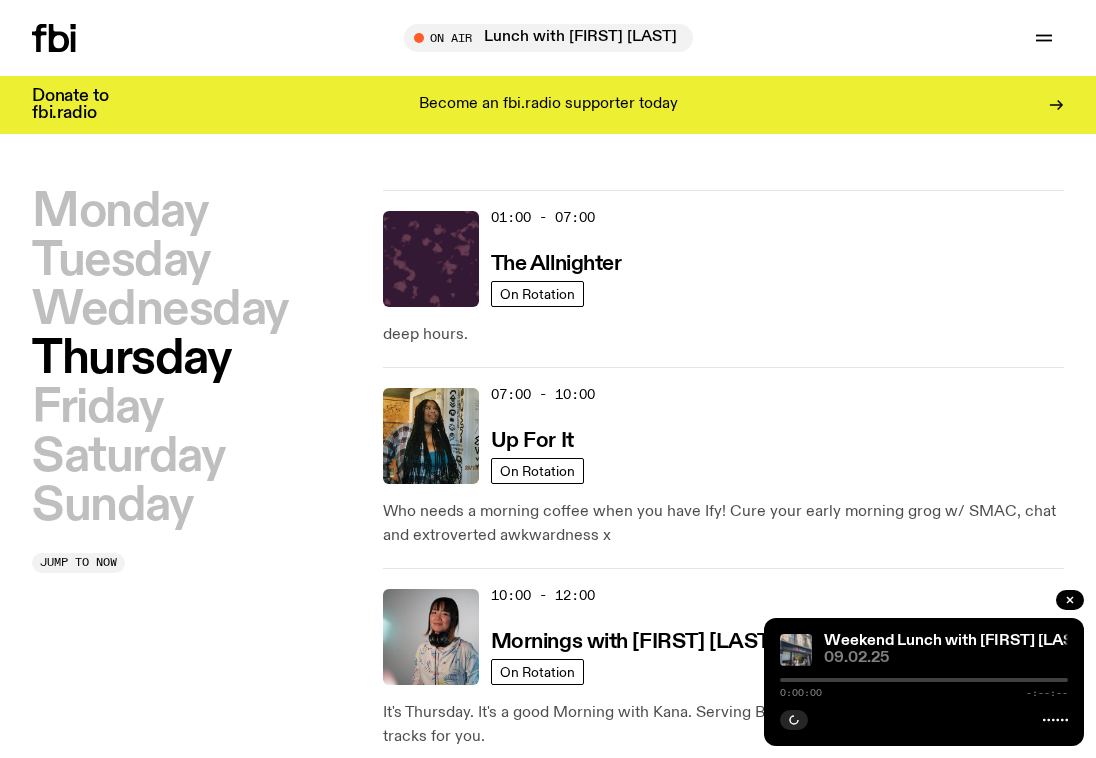 scroll, scrollTop: 0, scrollLeft: 0, axis: both 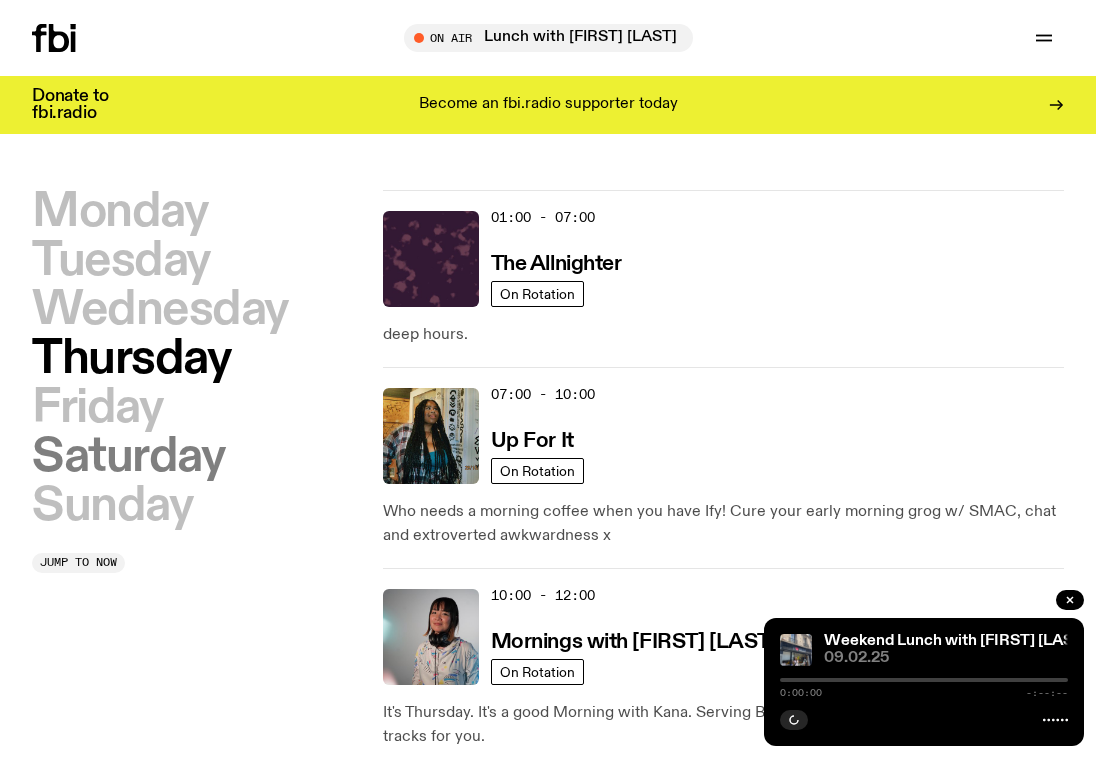 click on "Saturday" at bounding box center (128, 457) 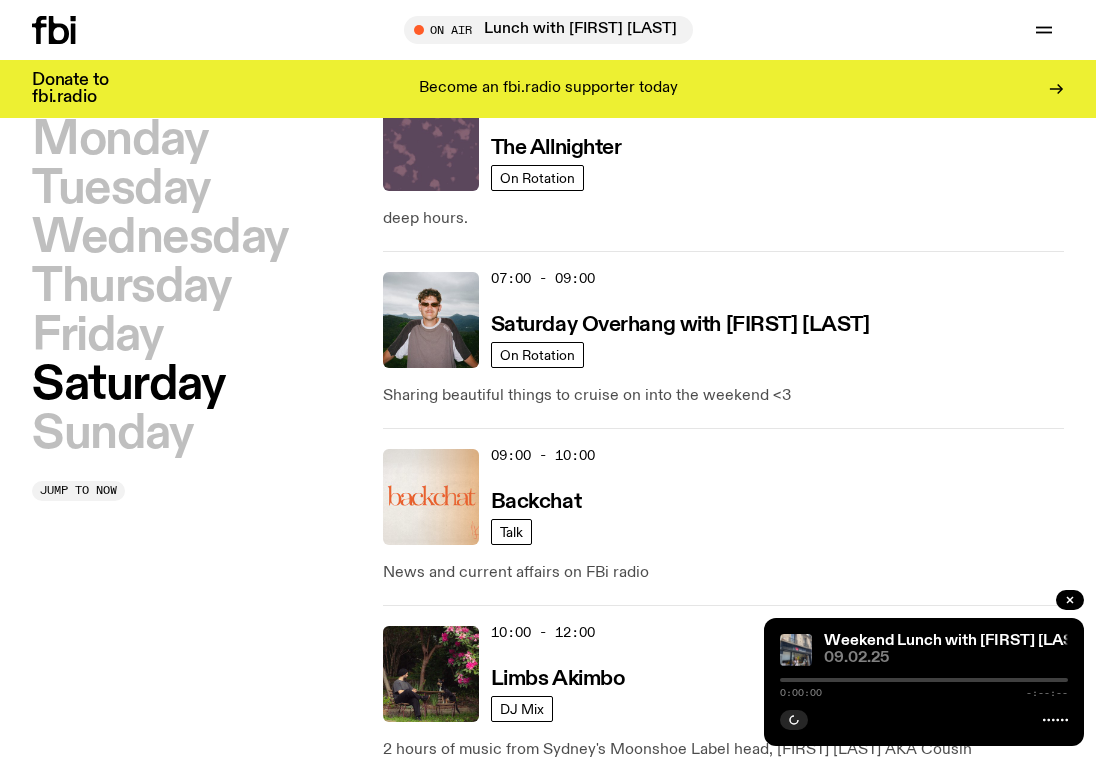 scroll, scrollTop: 284, scrollLeft: 0, axis: vertical 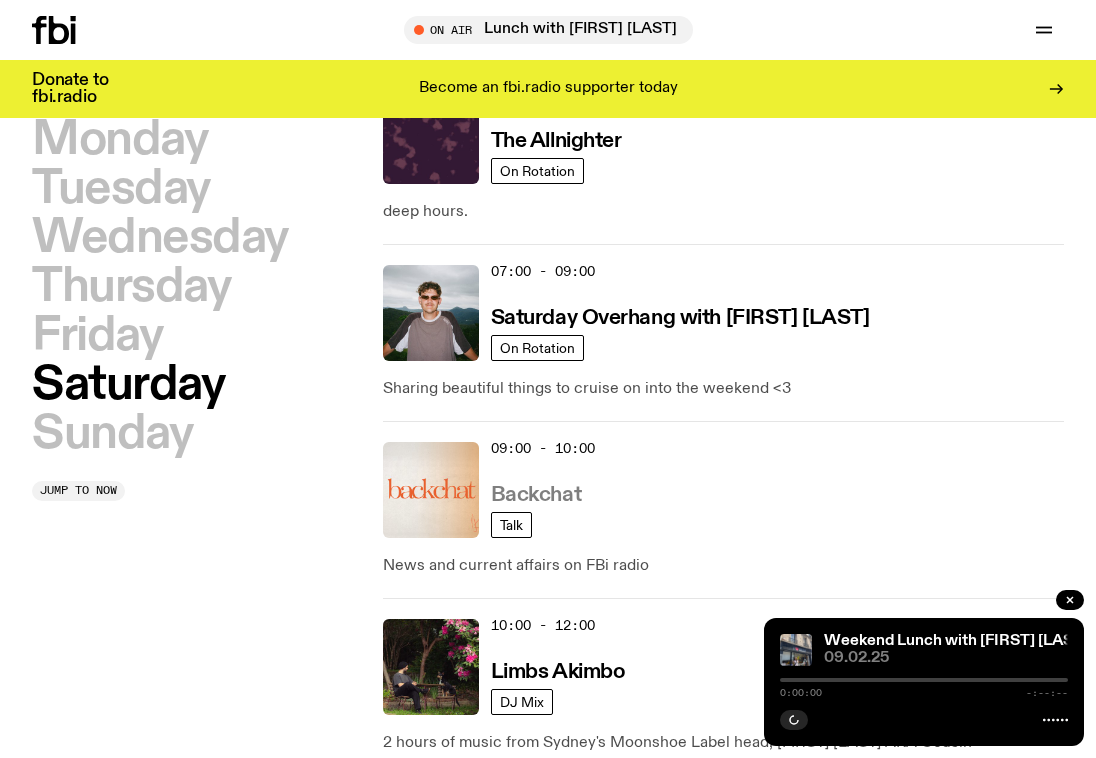 click on "Backchat" at bounding box center [536, 495] 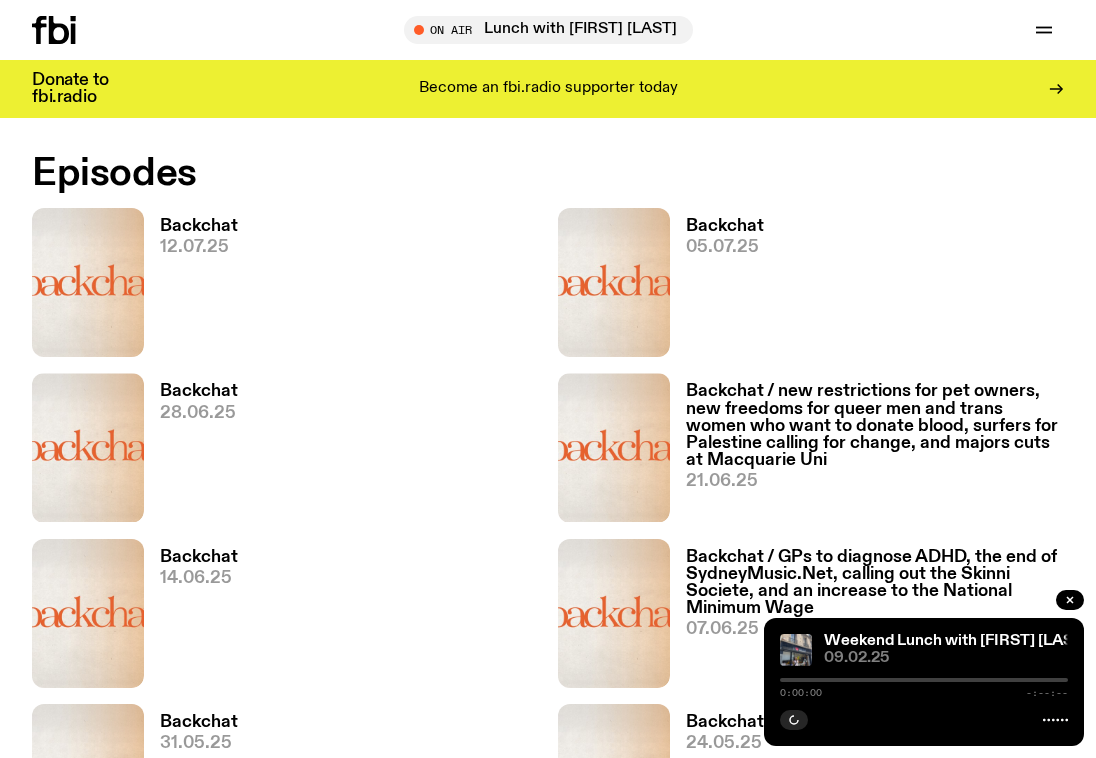 scroll, scrollTop: 1064, scrollLeft: 0, axis: vertical 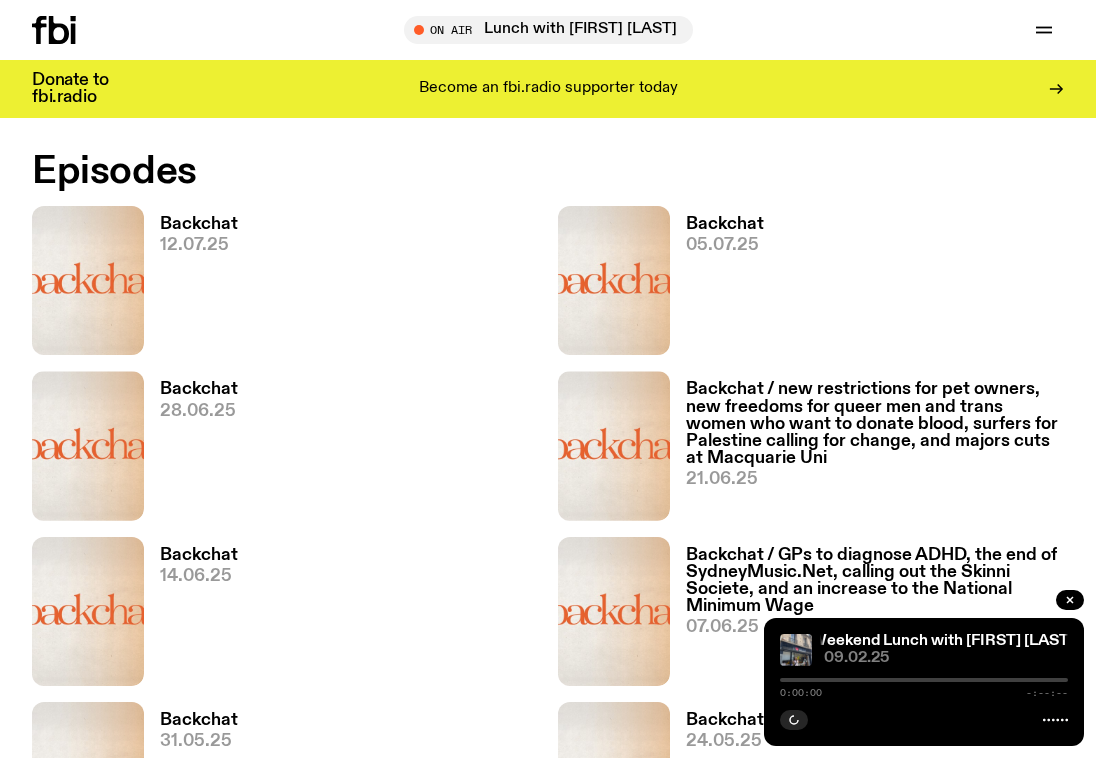 click on "12.07.25" at bounding box center (199, 245) 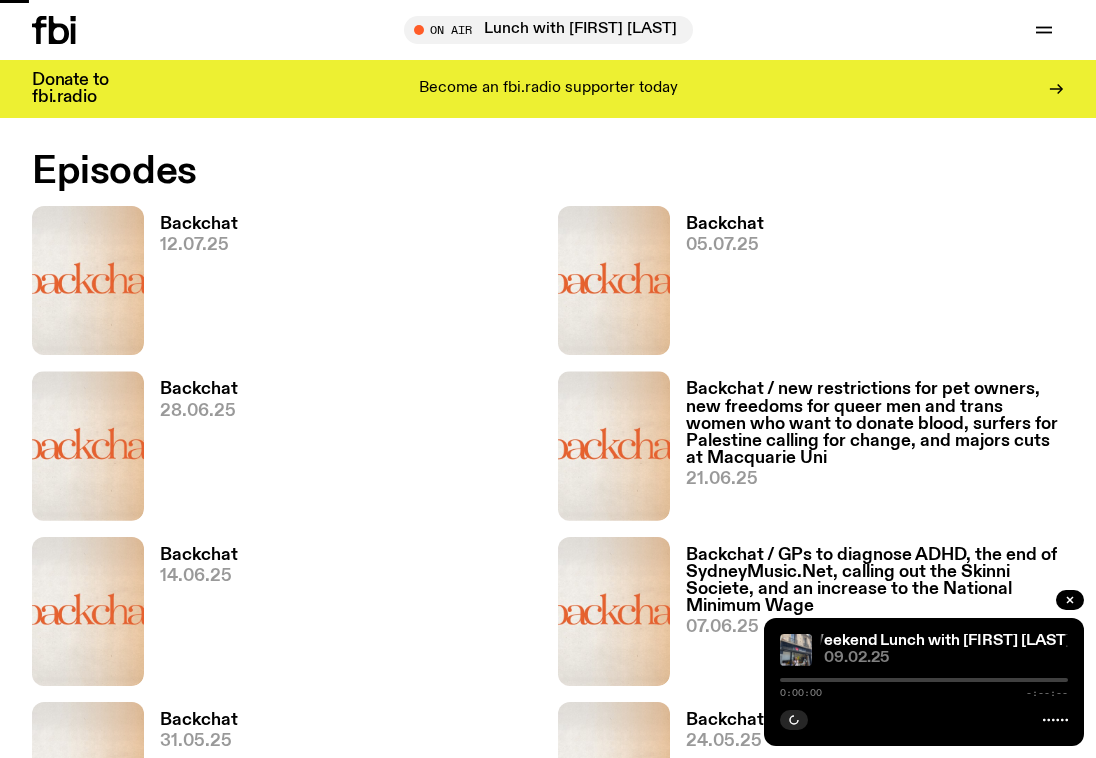 scroll, scrollTop: 0, scrollLeft: 0, axis: both 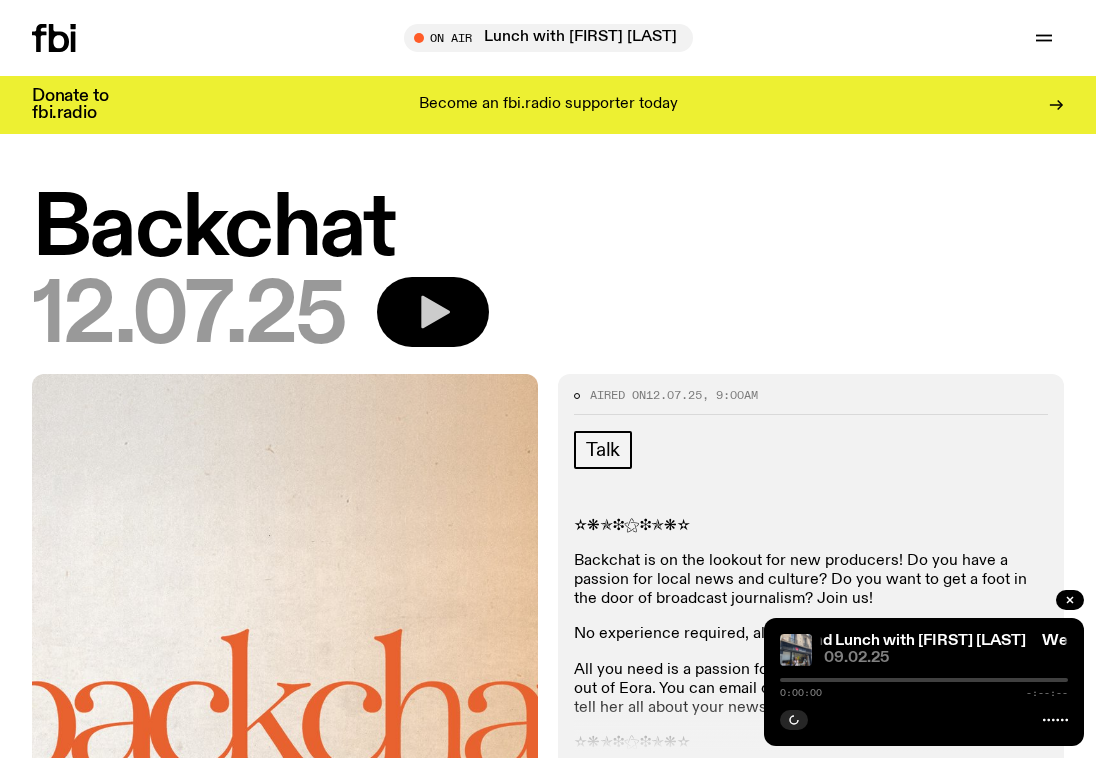 click 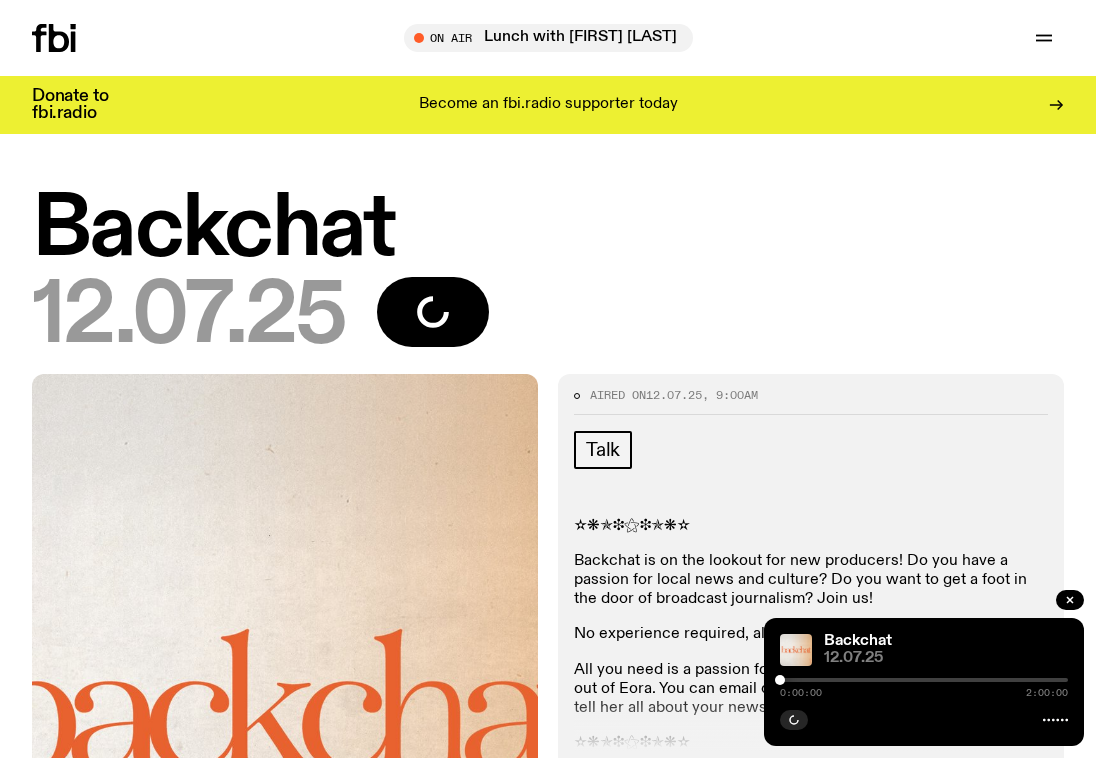 click on "Backchat" at bounding box center (548, 230) 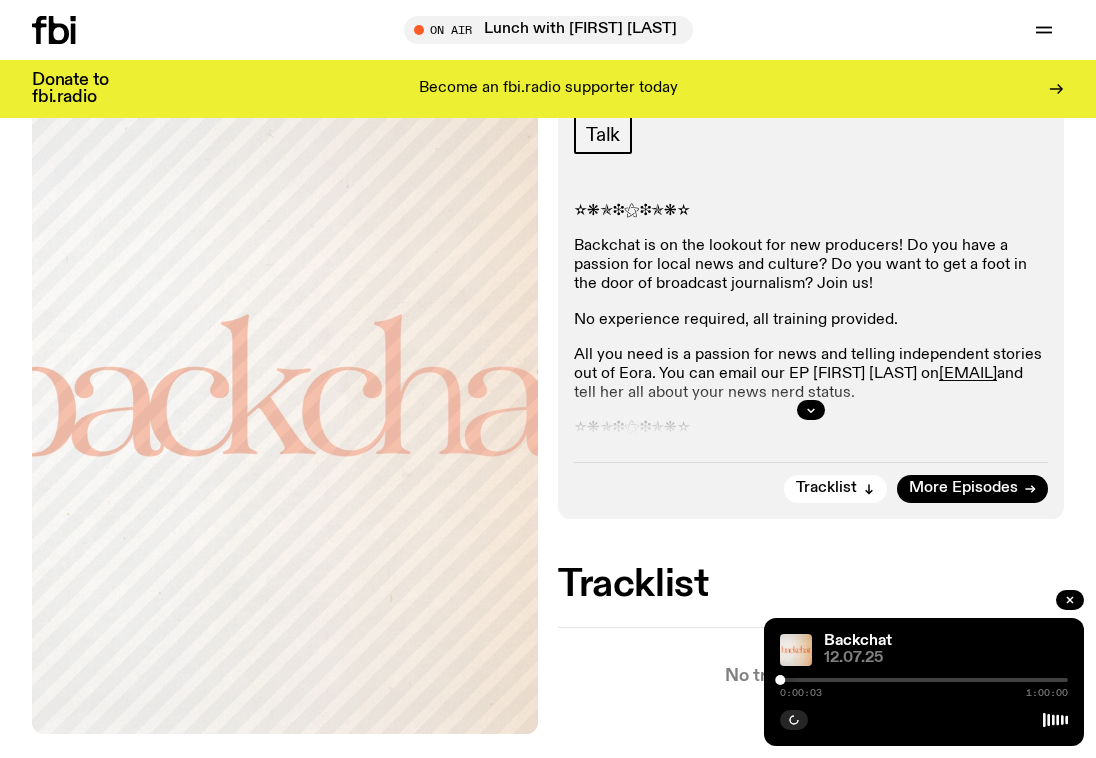 scroll, scrollTop: 326, scrollLeft: 0, axis: vertical 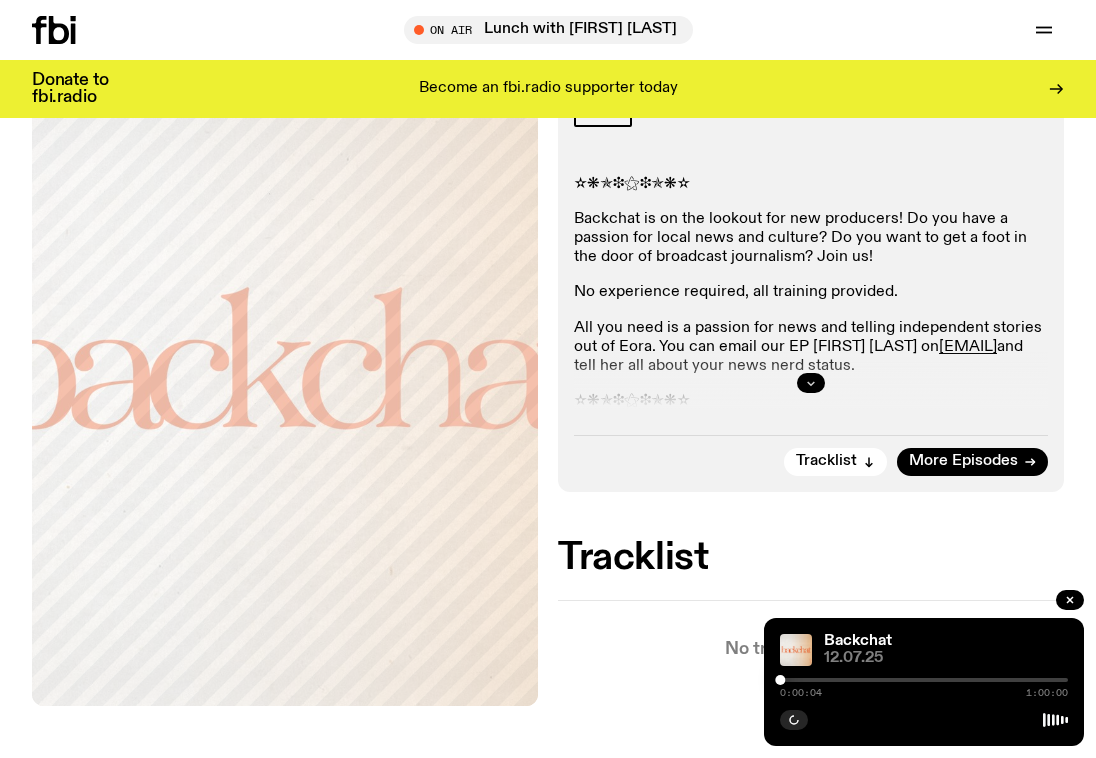 click at bounding box center [811, 383] 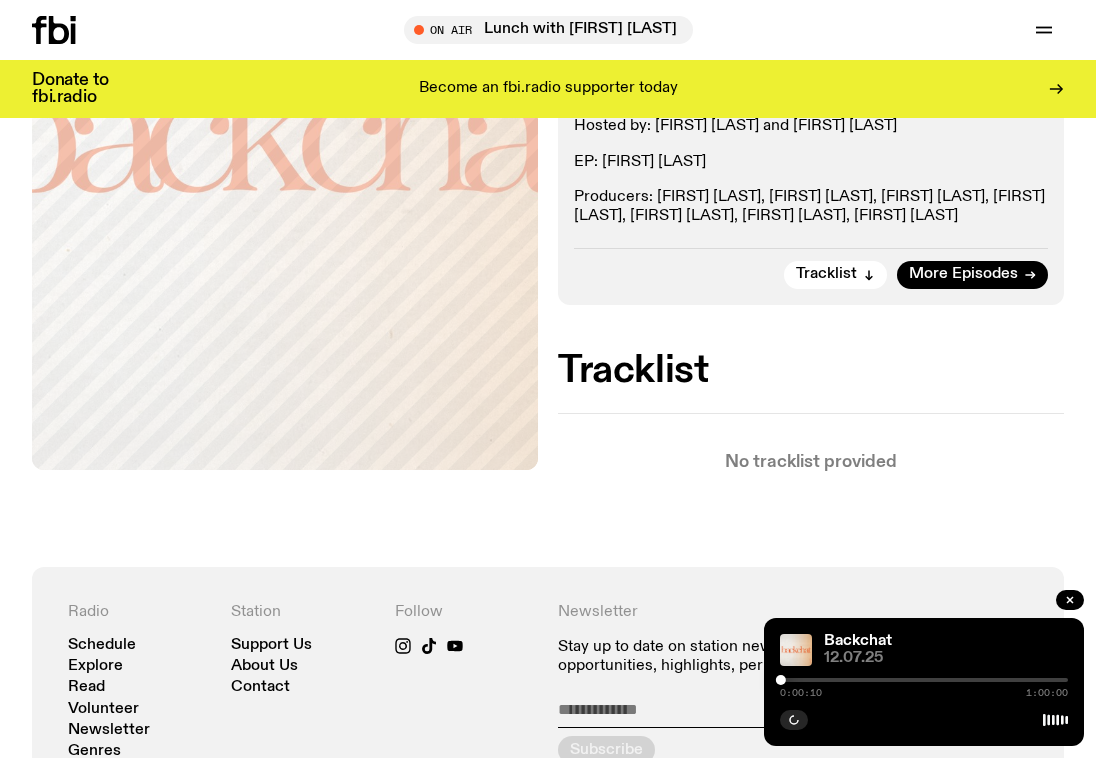 scroll, scrollTop: 0, scrollLeft: 0, axis: both 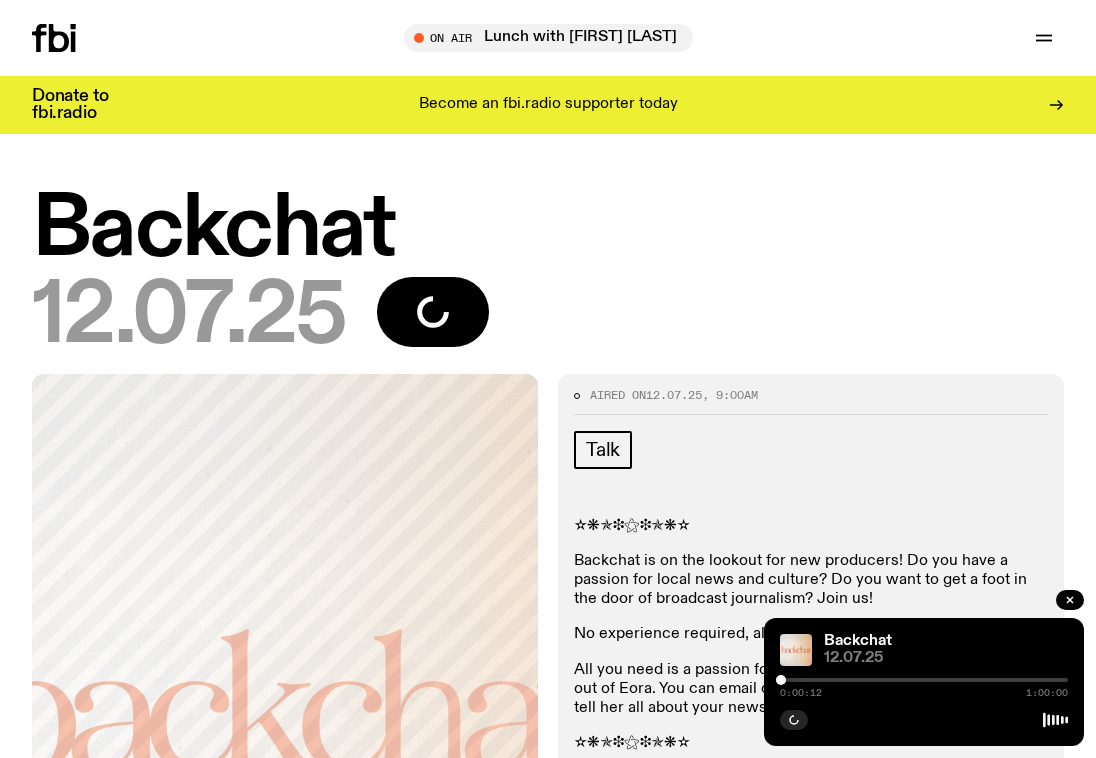 click 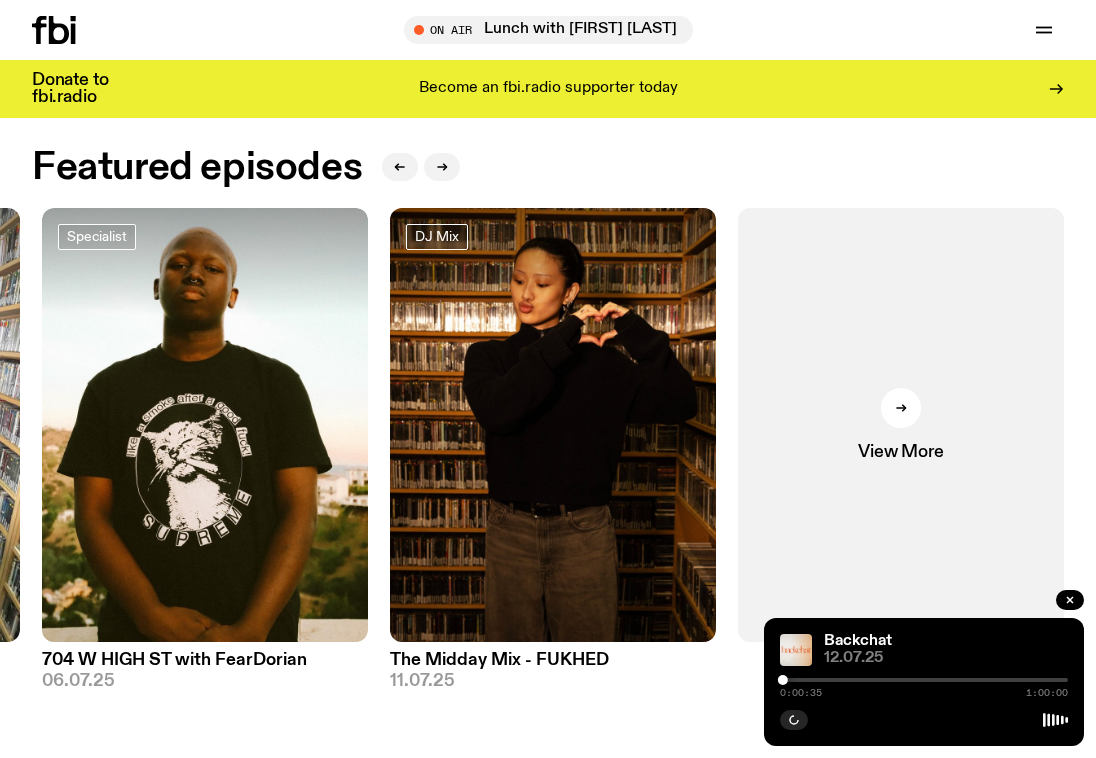 scroll, scrollTop: 0, scrollLeft: 0, axis: both 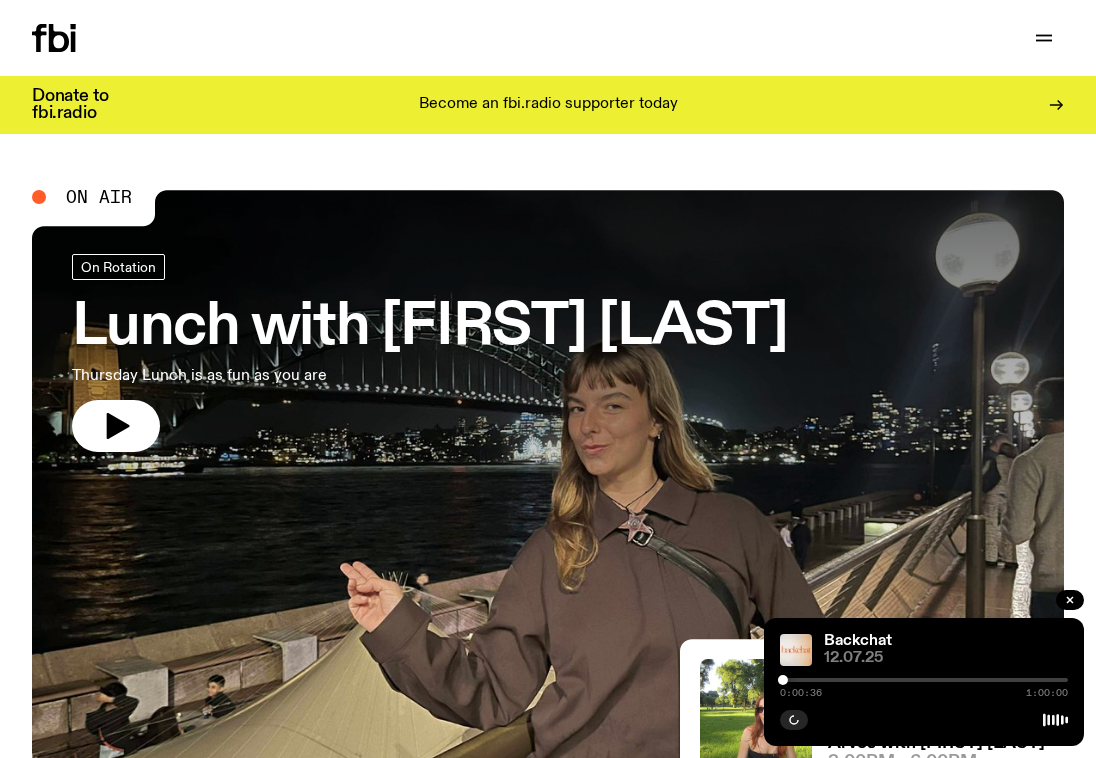 click 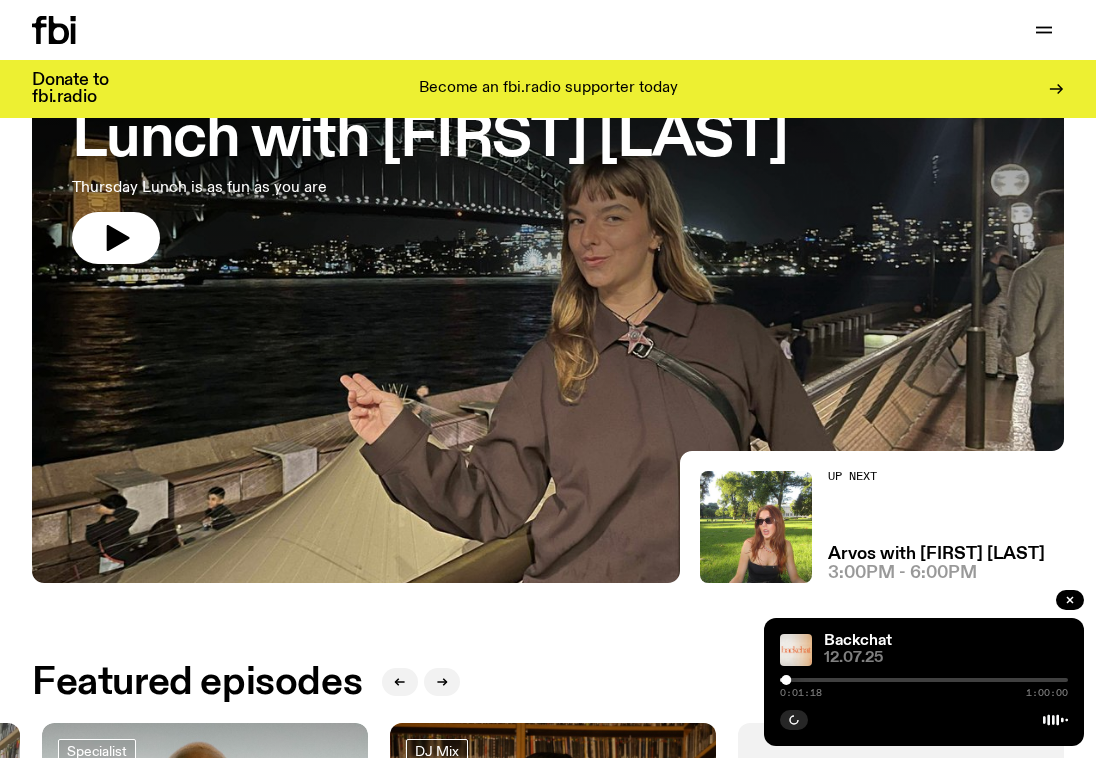 scroll, scrollTop: 281, scrollLeft: 0, axis: vertical 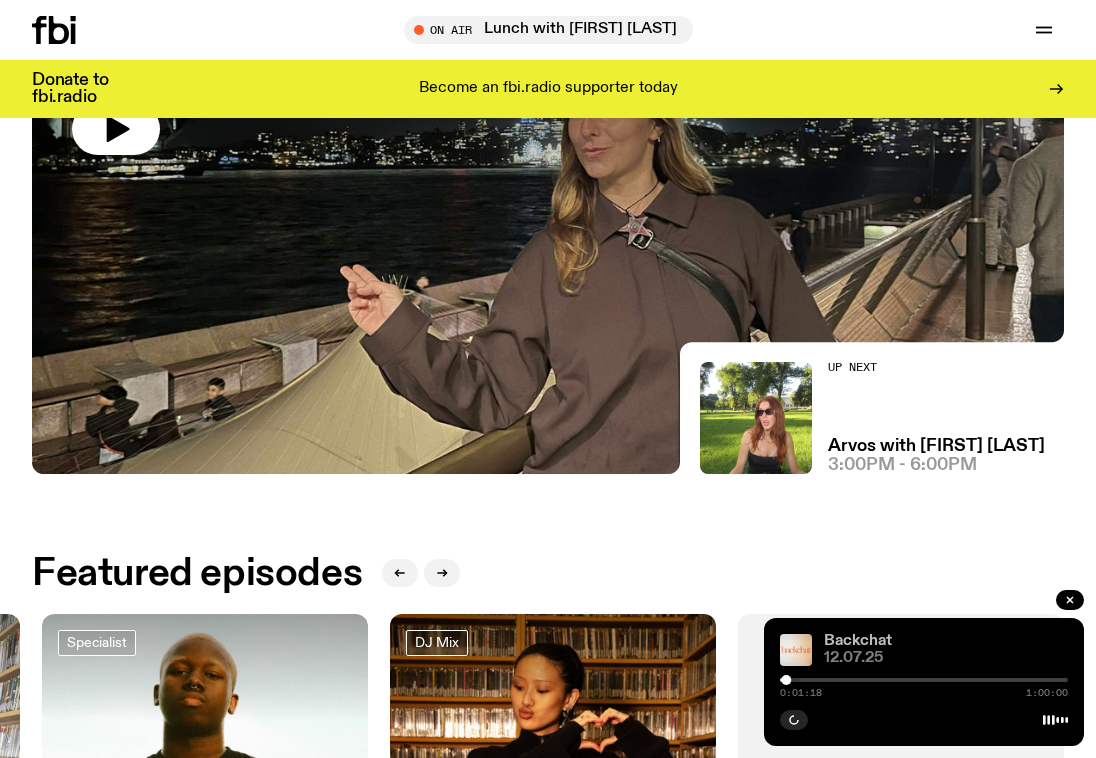 click on "Backchat" 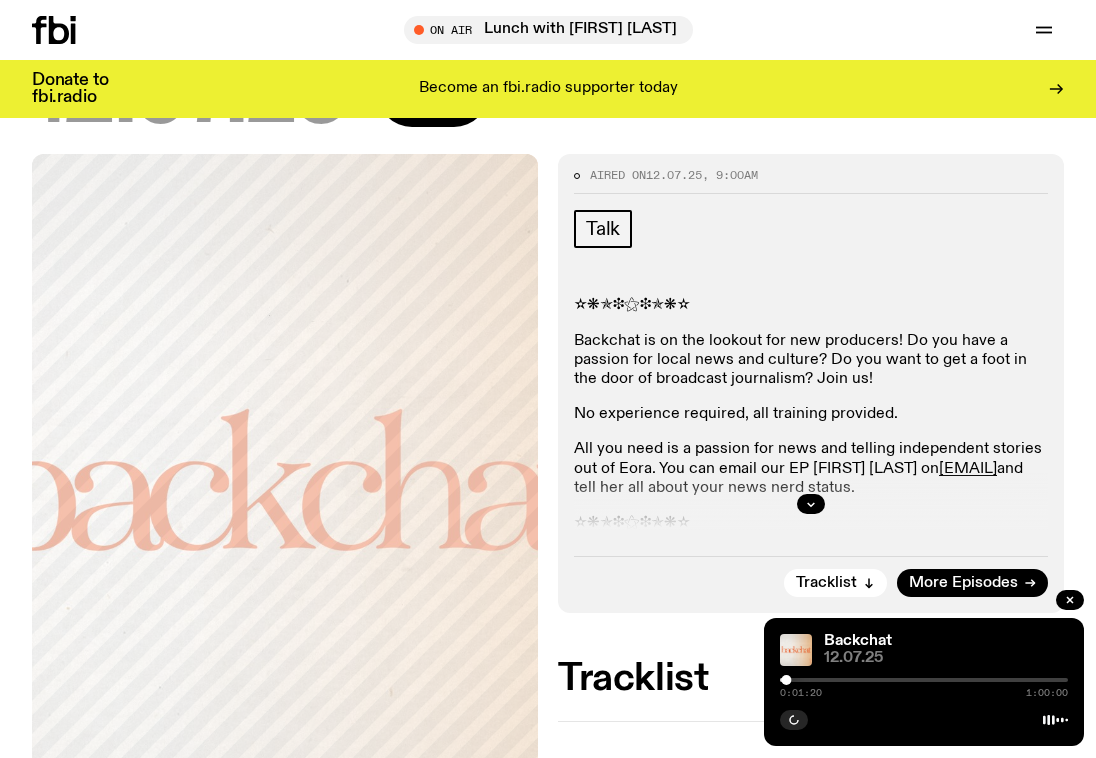 scroll, scrollTop: 205, scrollLeft: 0, axis: vertical 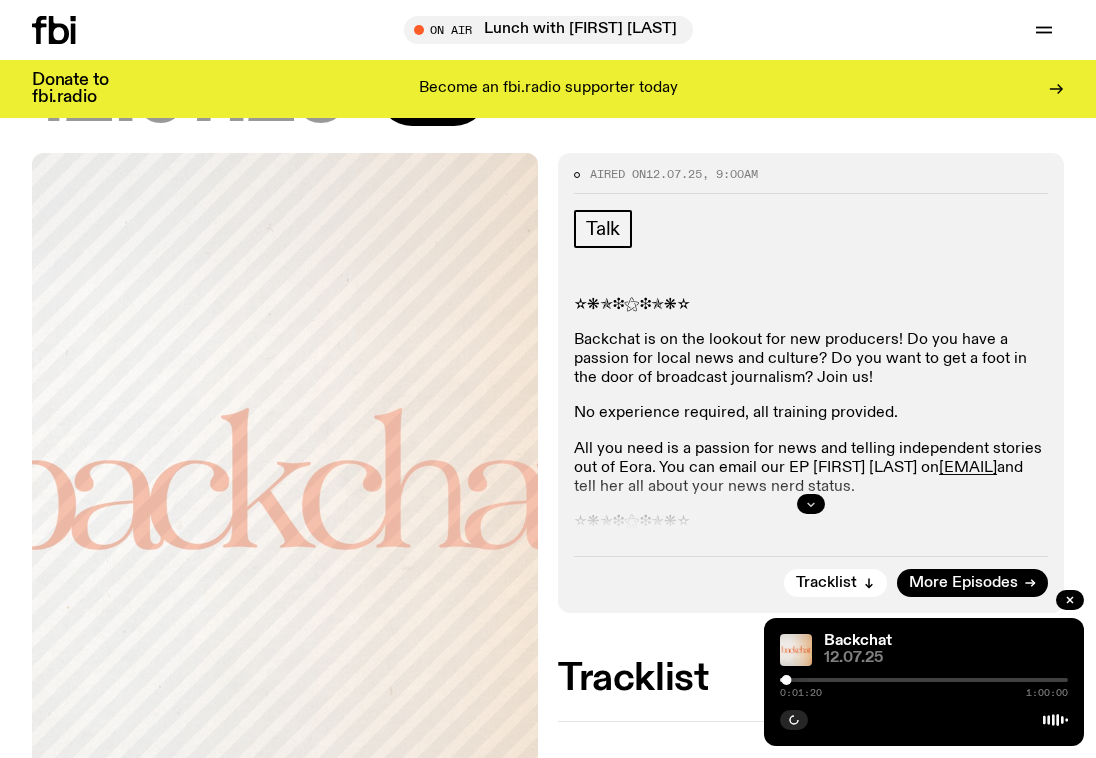 click at bounding box center (811, 504) 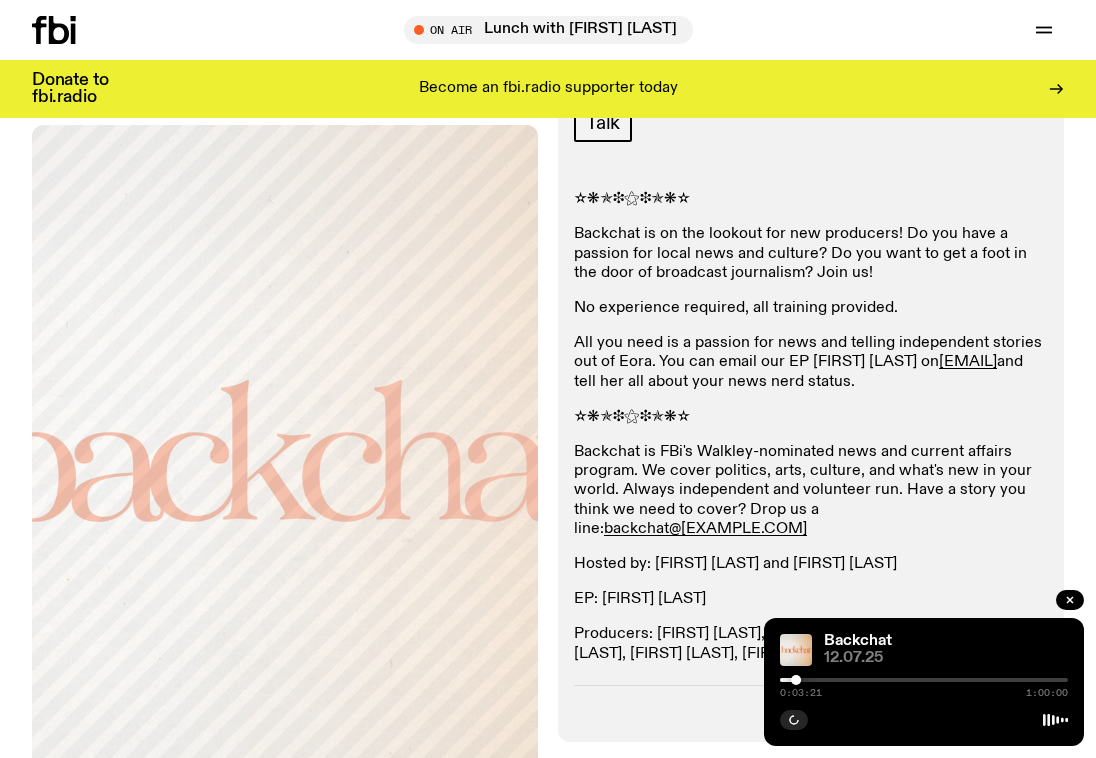 scroll, scrollTop: 340, scrollLeft: 0, axis: vertical 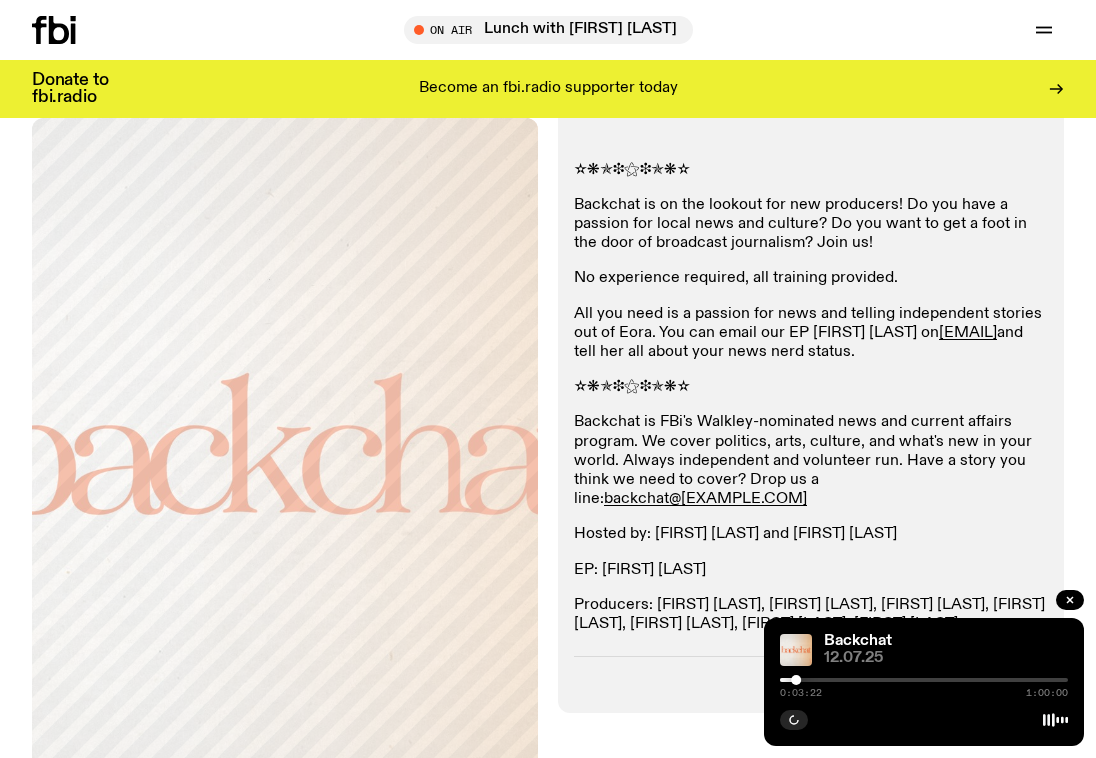 click on "0:03:22 1:00:00" at bounding box center (924, 686) 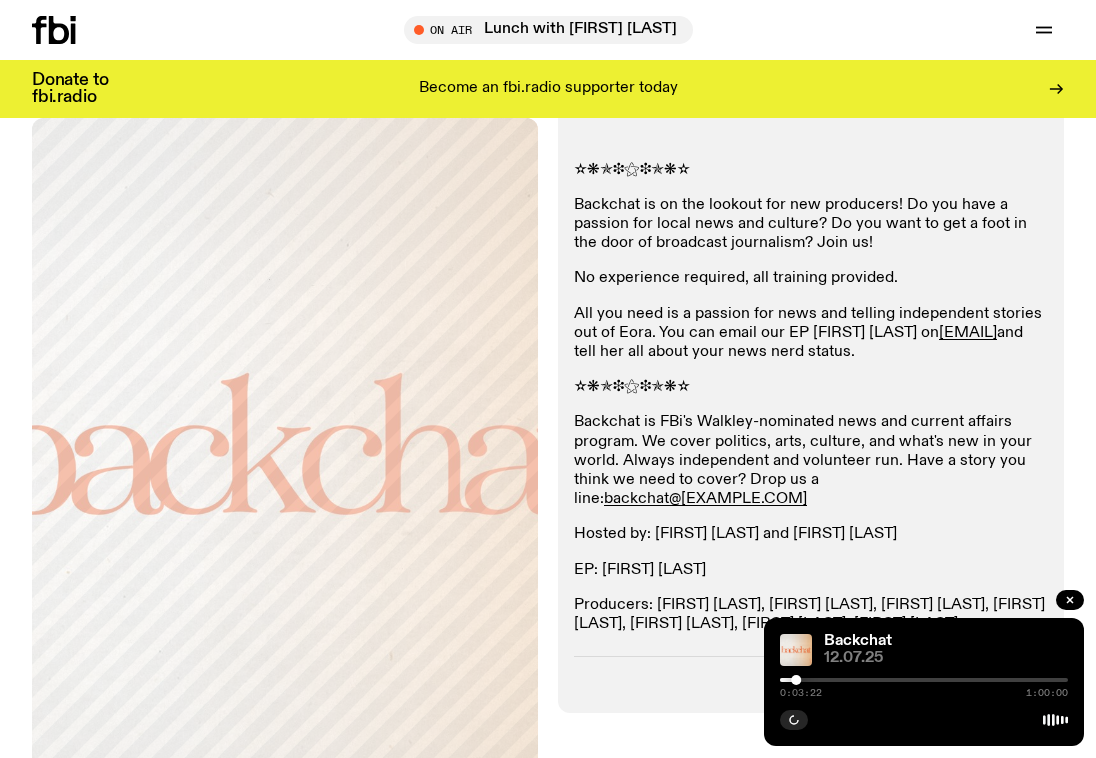 click at bounding box center [796, 680] 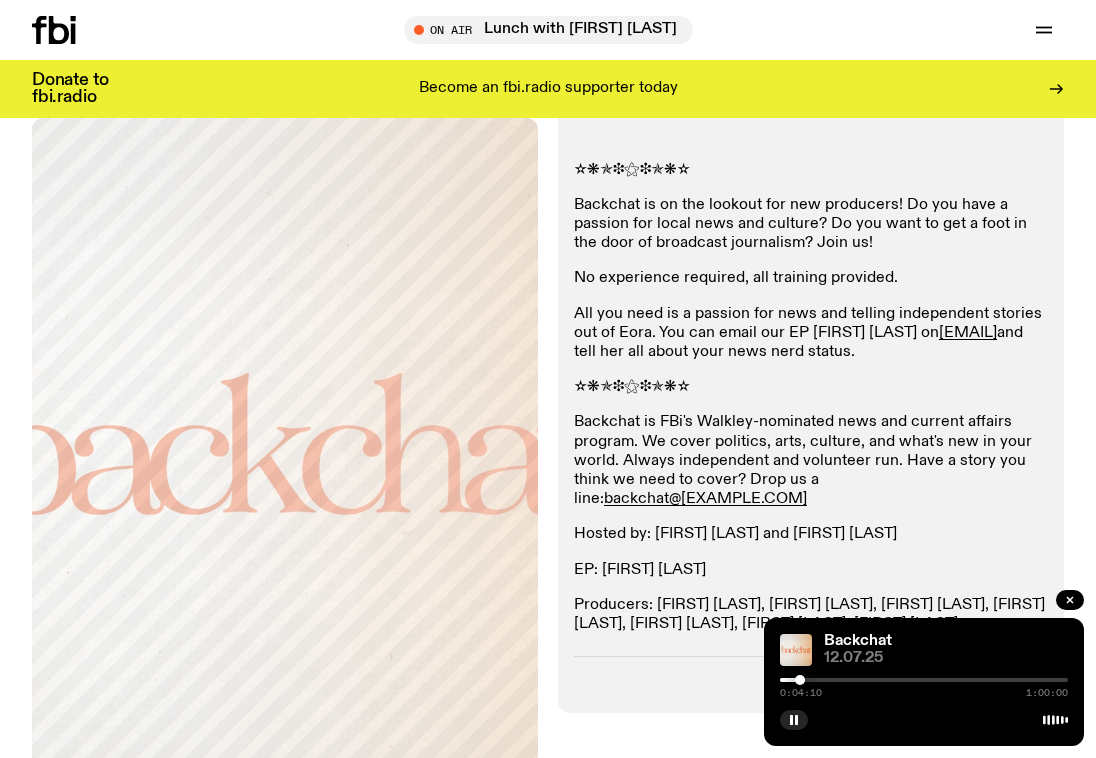 click at bounding box center [924, 680] 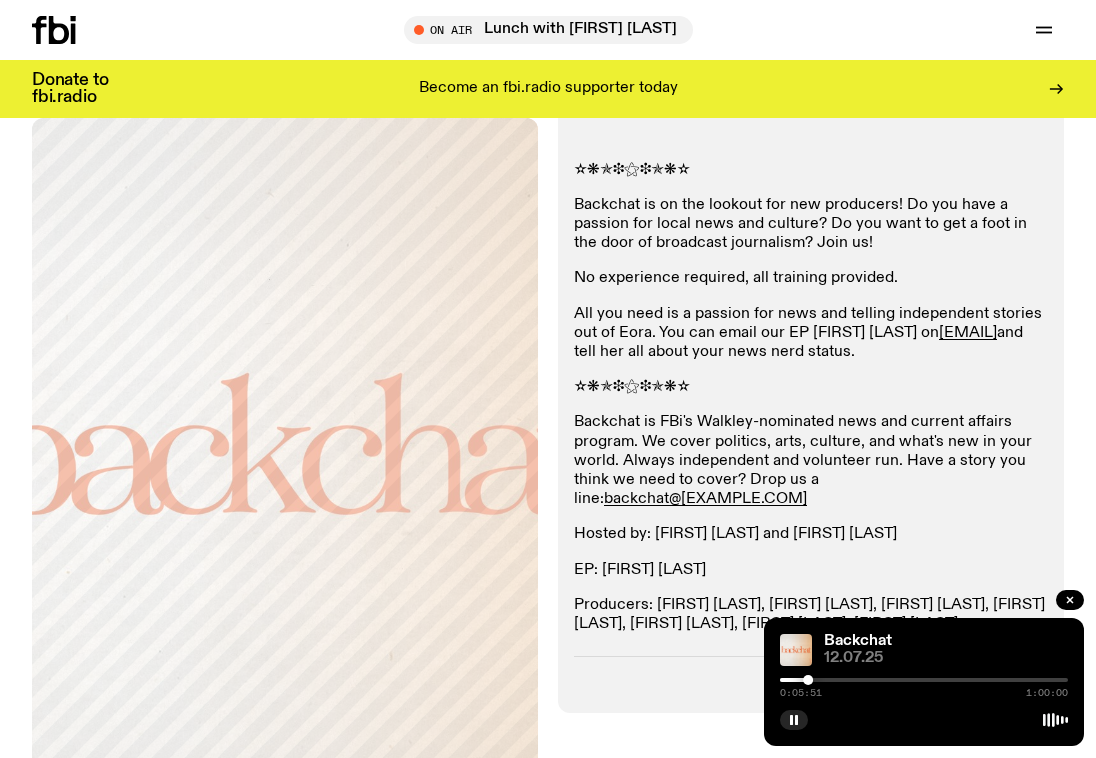 click at bounding box center (924, 680) 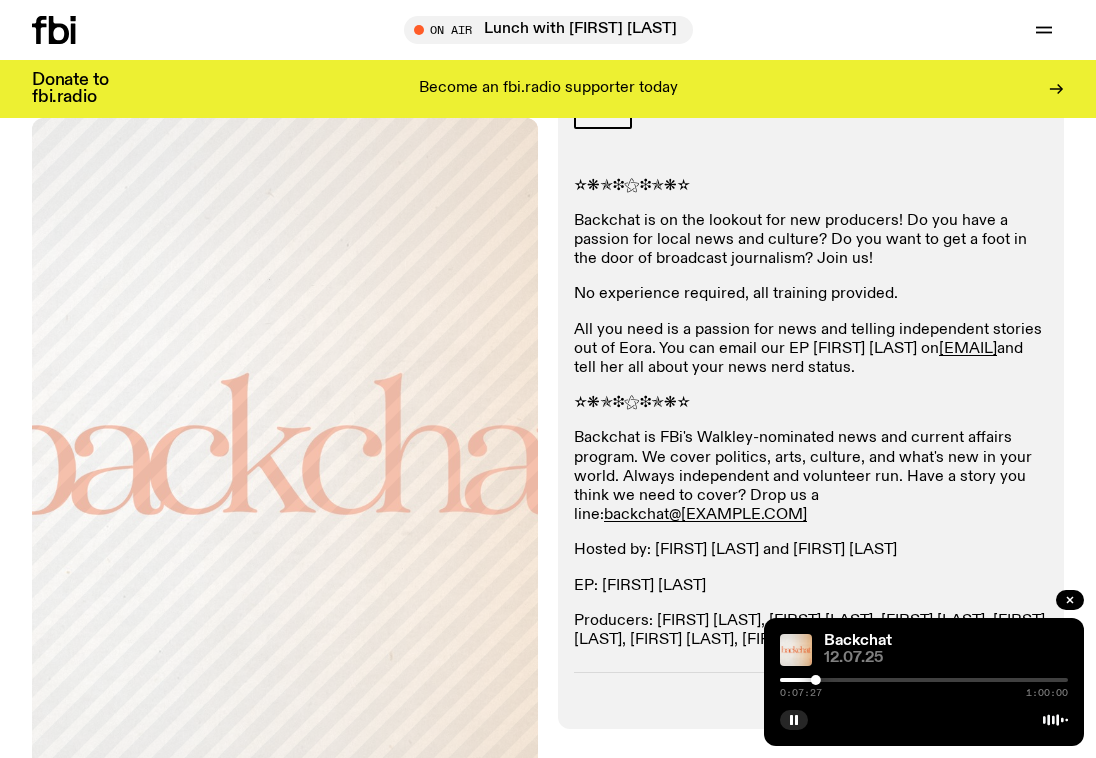 scroll, scrollTop: 326, scrollLeft: 0, axis: vertical 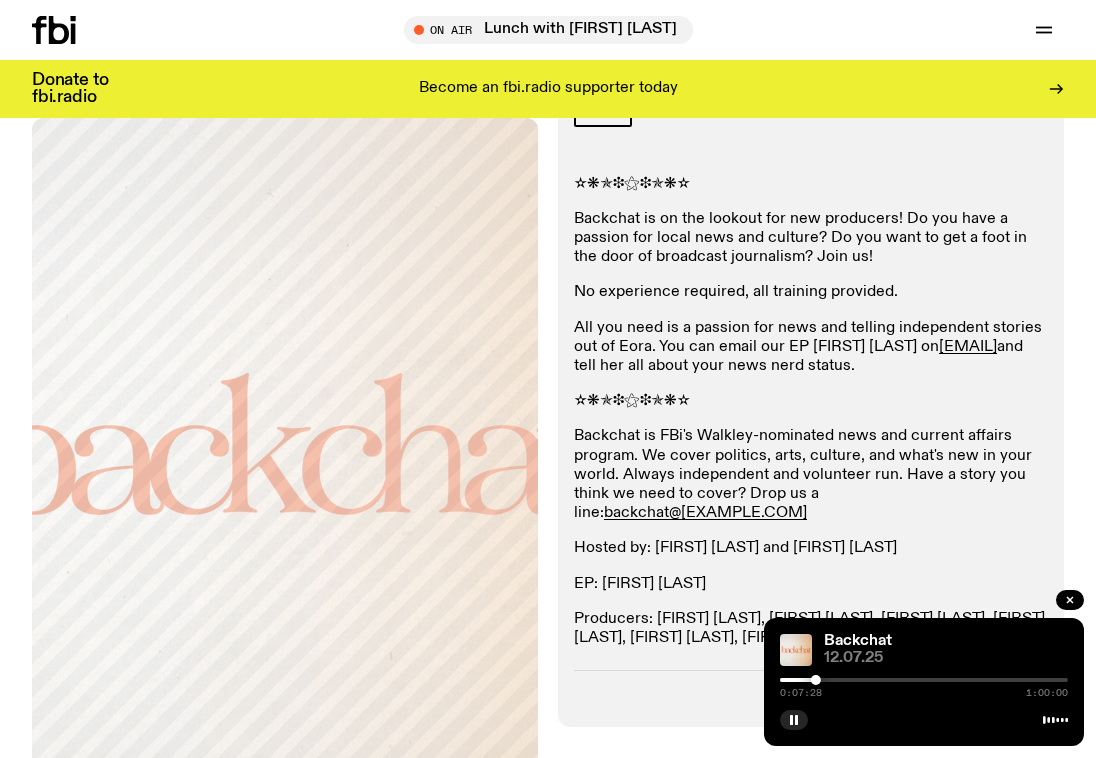 click at bounding box center [924, 680] 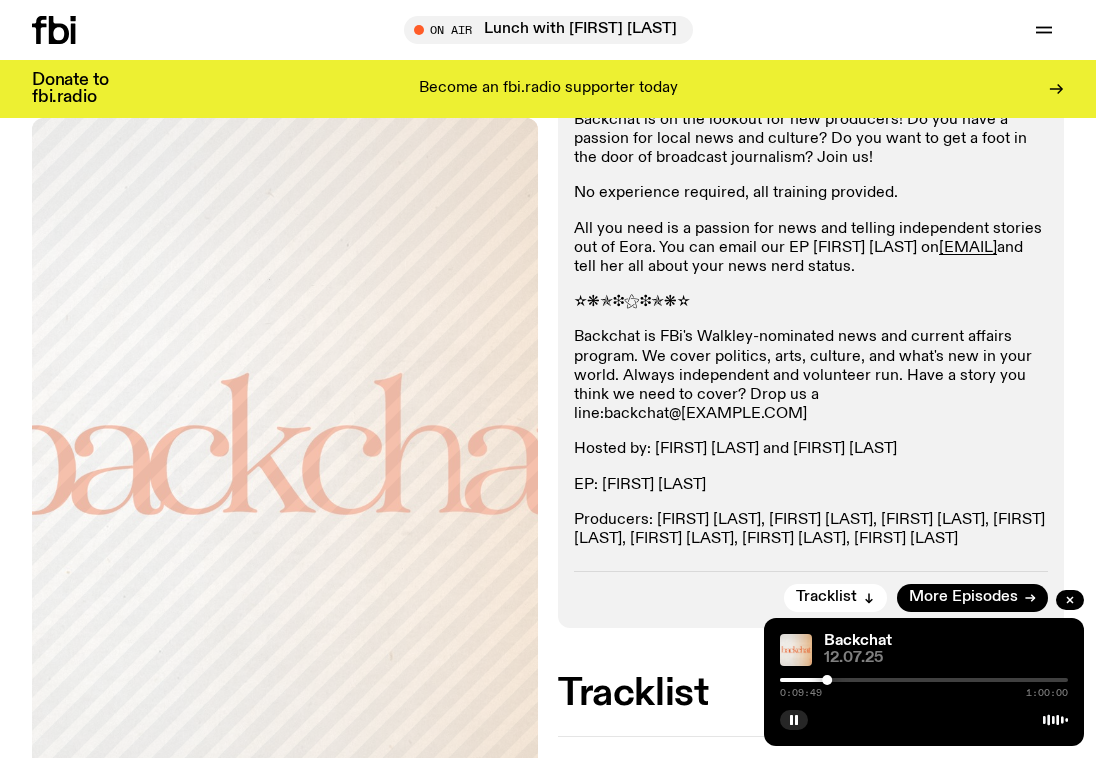 scroll, scrollTop: 441, scrollLeft: 0, axis: vertical 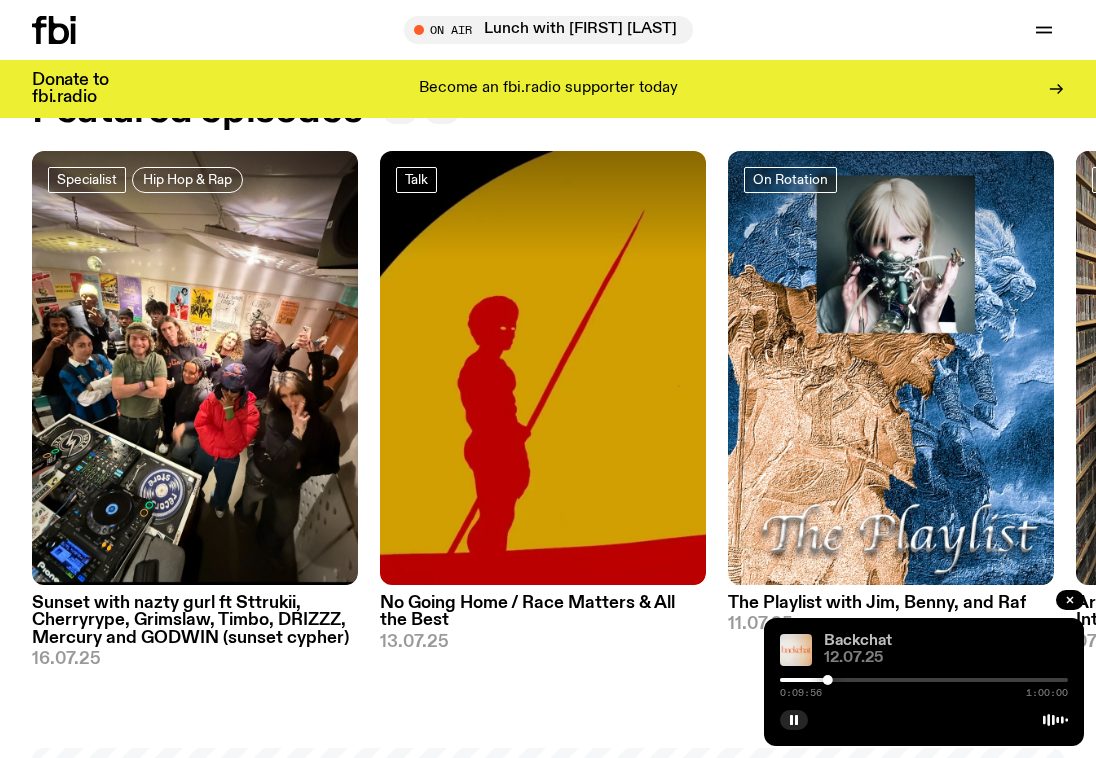 click on "Backchat" 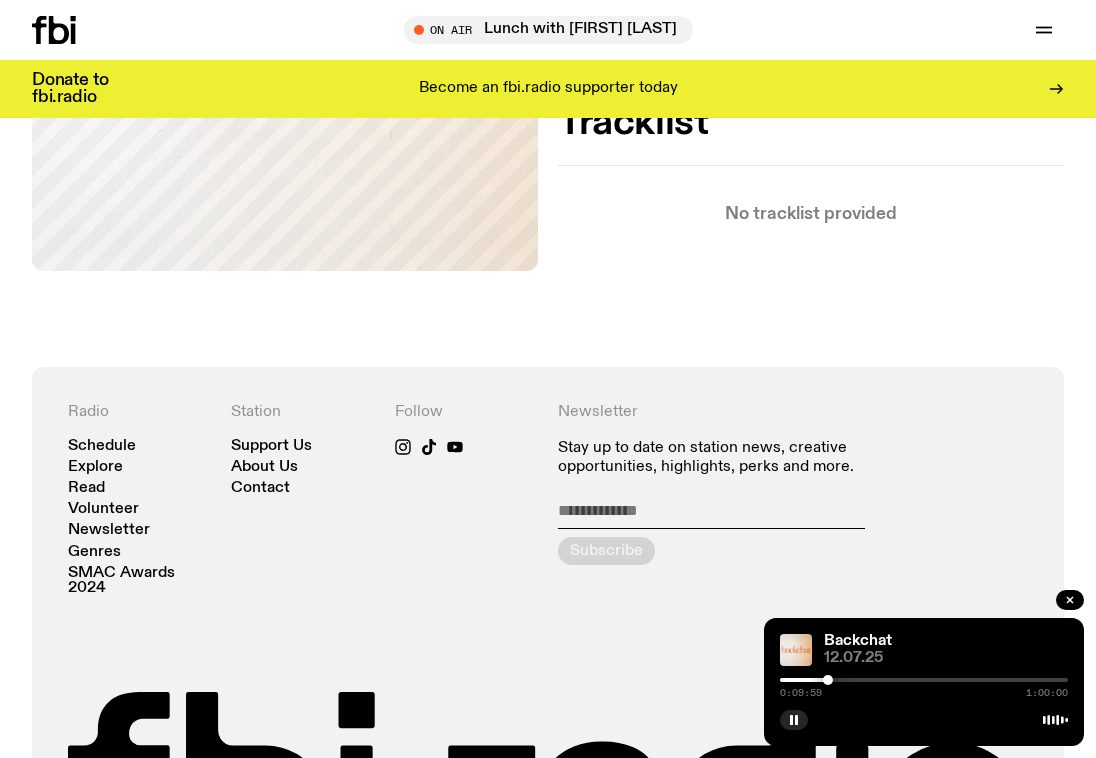 scroll, scrollTop: 0, scrollLeft: 0, axis: both 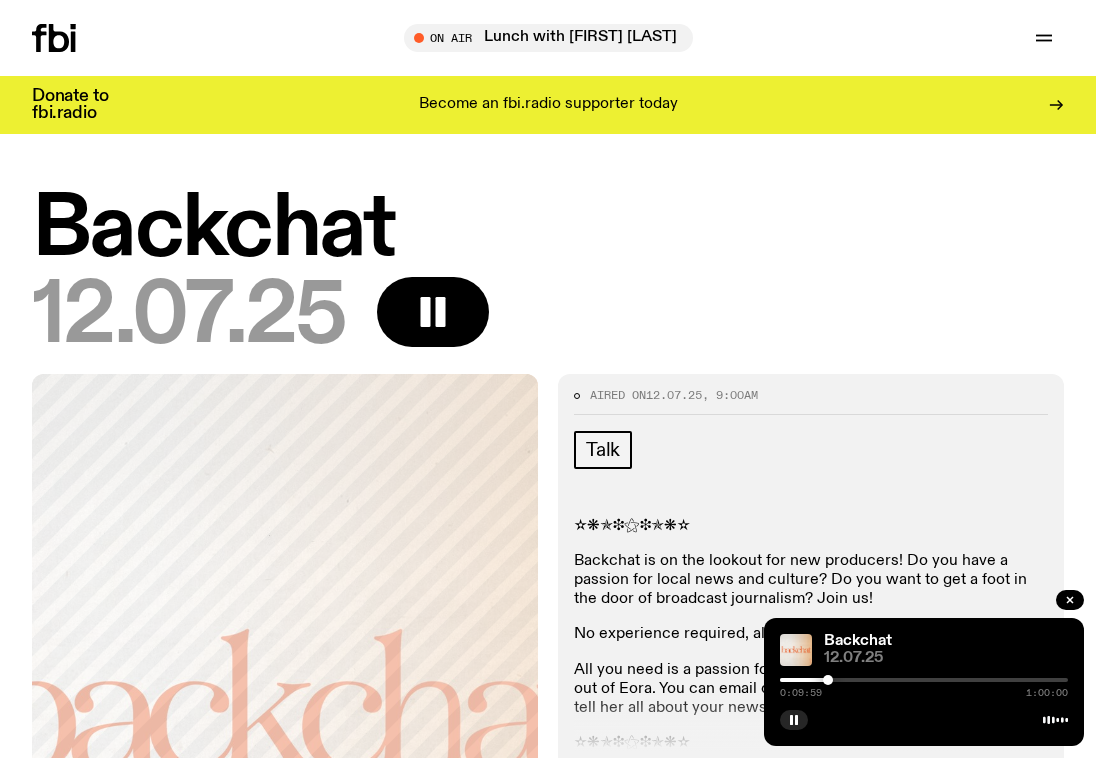 click 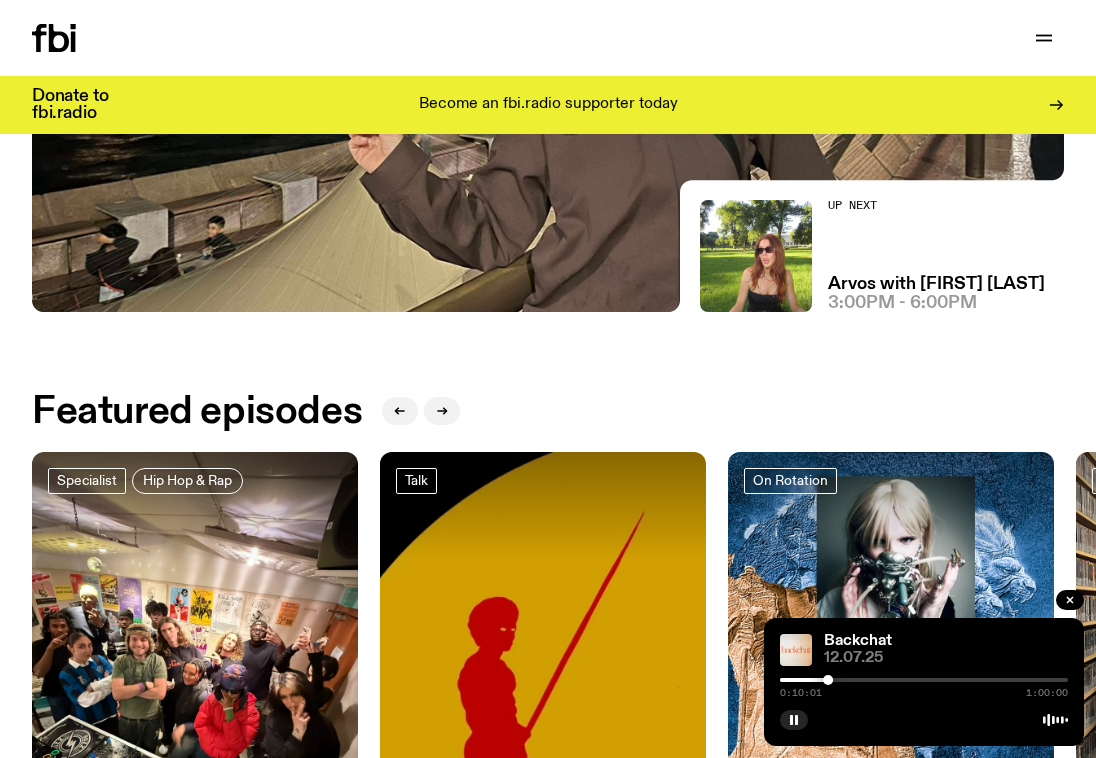 scroll, scrollTop: 0, scrollLeft: 0, axis: both 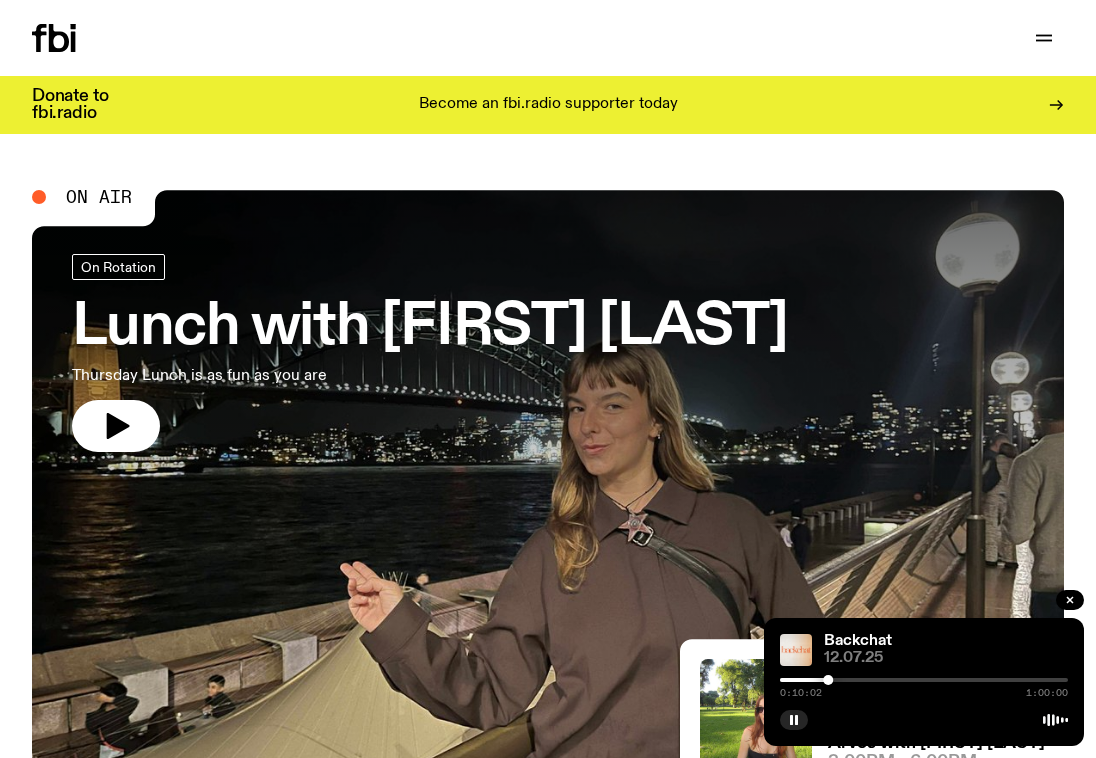 click on "Schedule Explore Read Volunteer Newsletter Support Us" at bounding box center [548, 38] 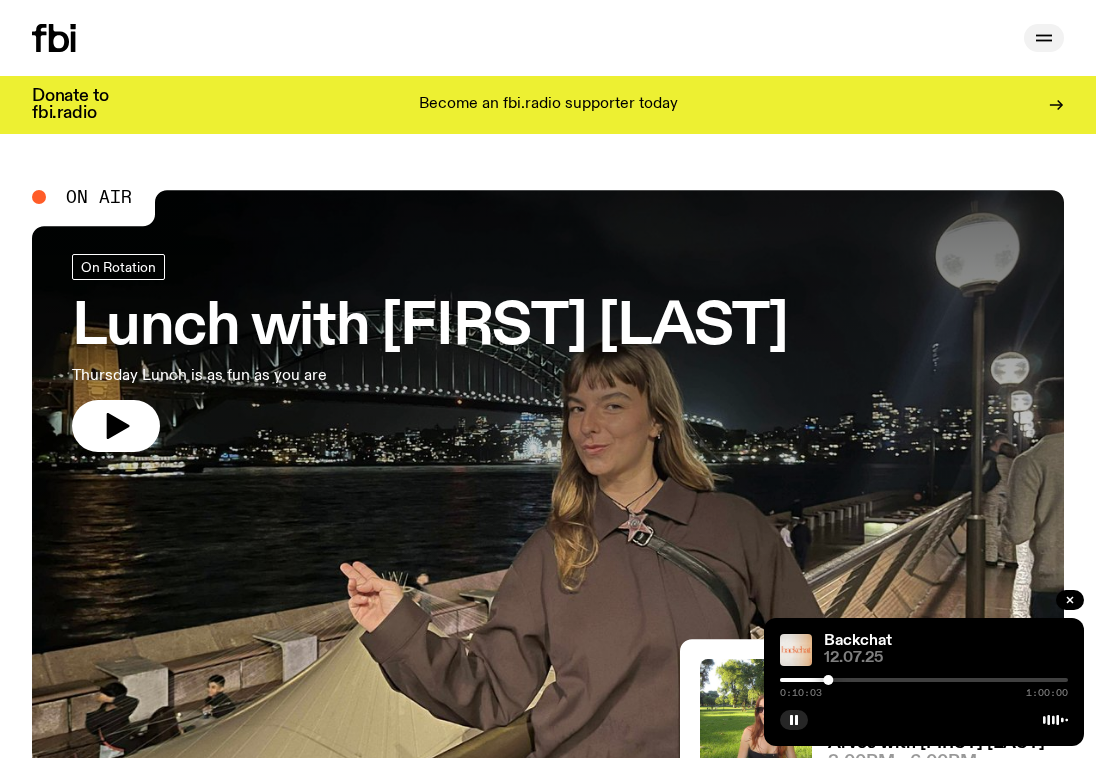 click 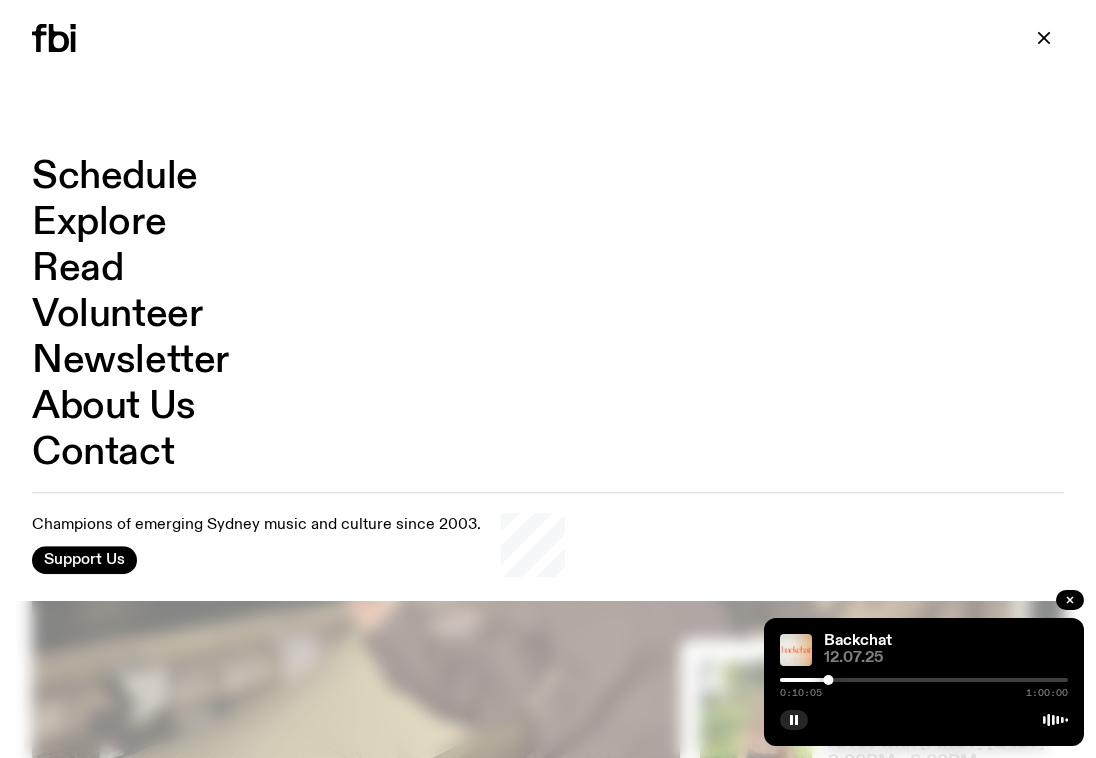 click on "Schedule" at bounding box center [115, 177] 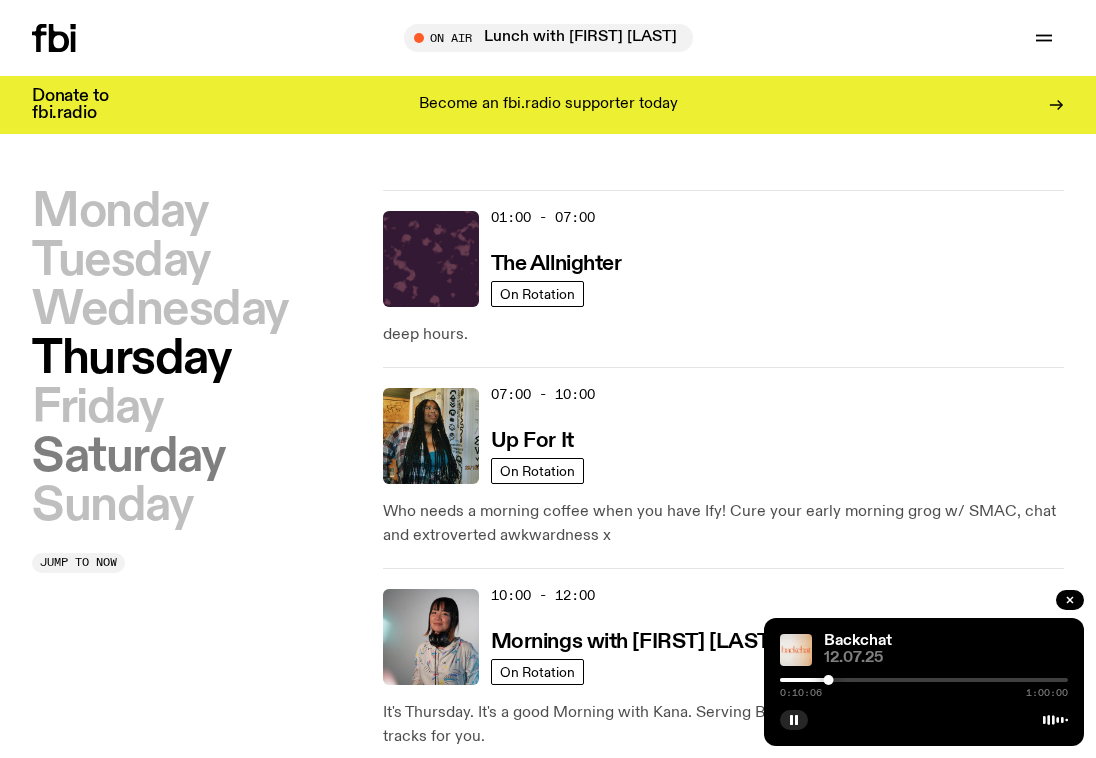click on "Saturday" at bounding box center (128, 457) 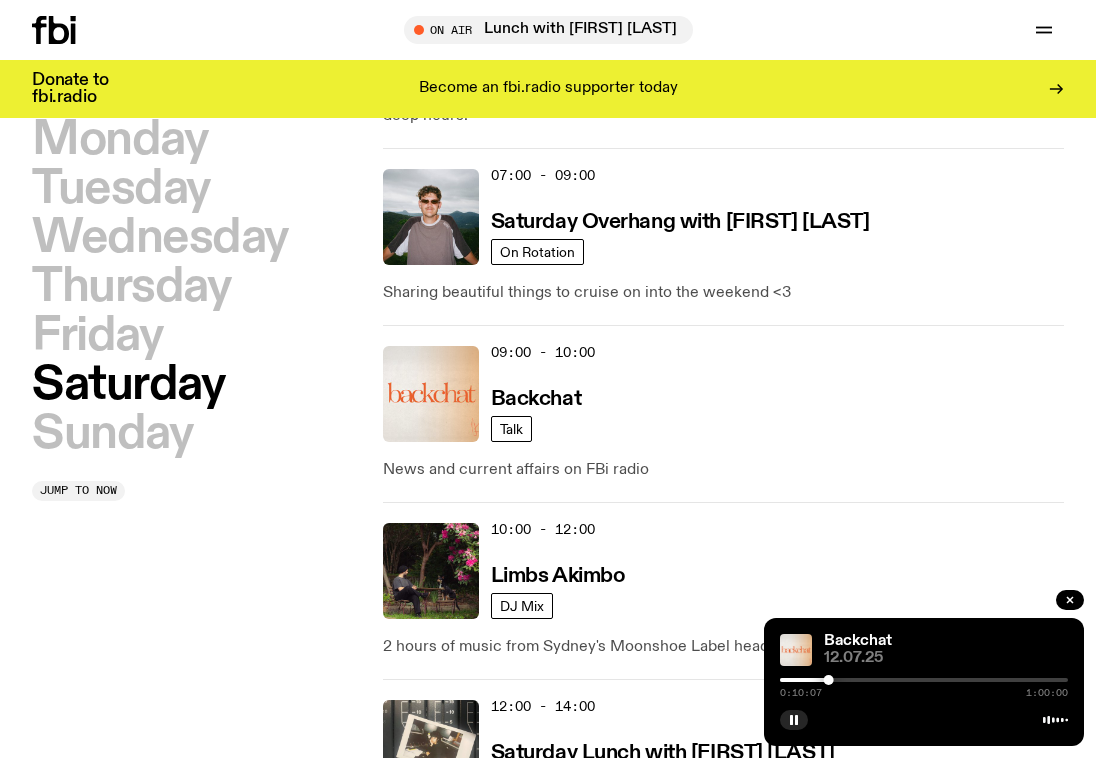 scroll, scrollTop: 398, scrollLeft: 0, axis: vertical 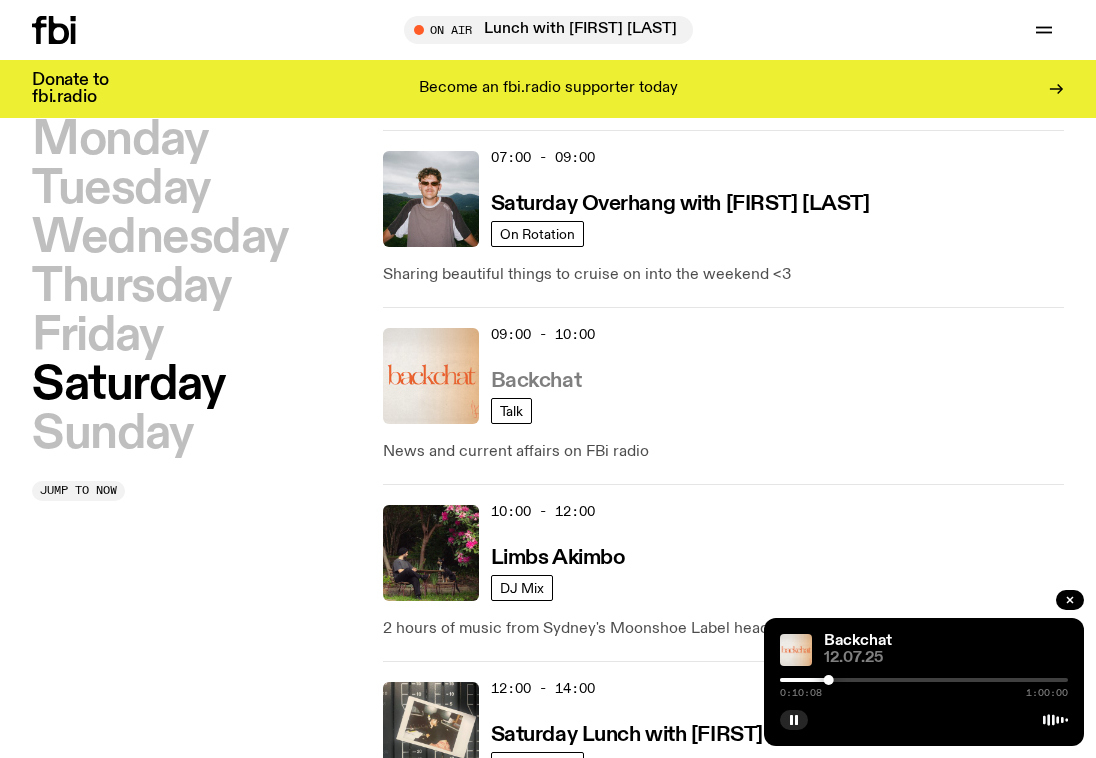click on "Backchat" at bounding box center (536, 381) 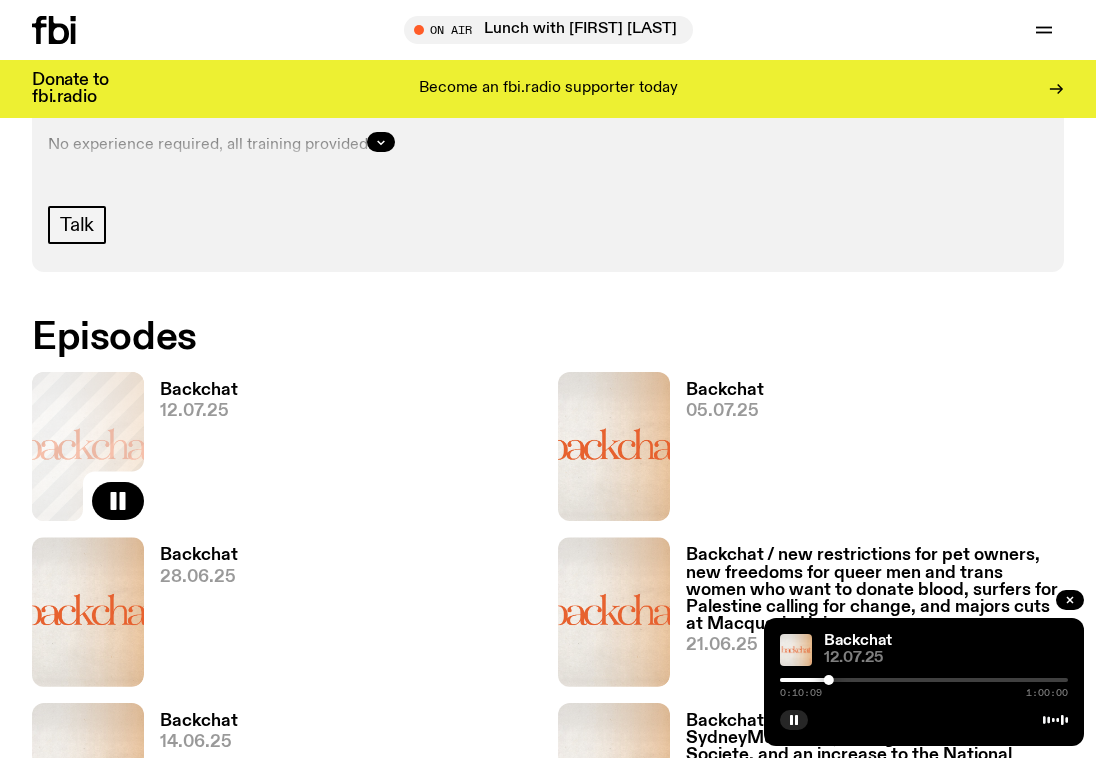 scroll, scrollTop: 916, scrollLeft: 0, axis: vertical 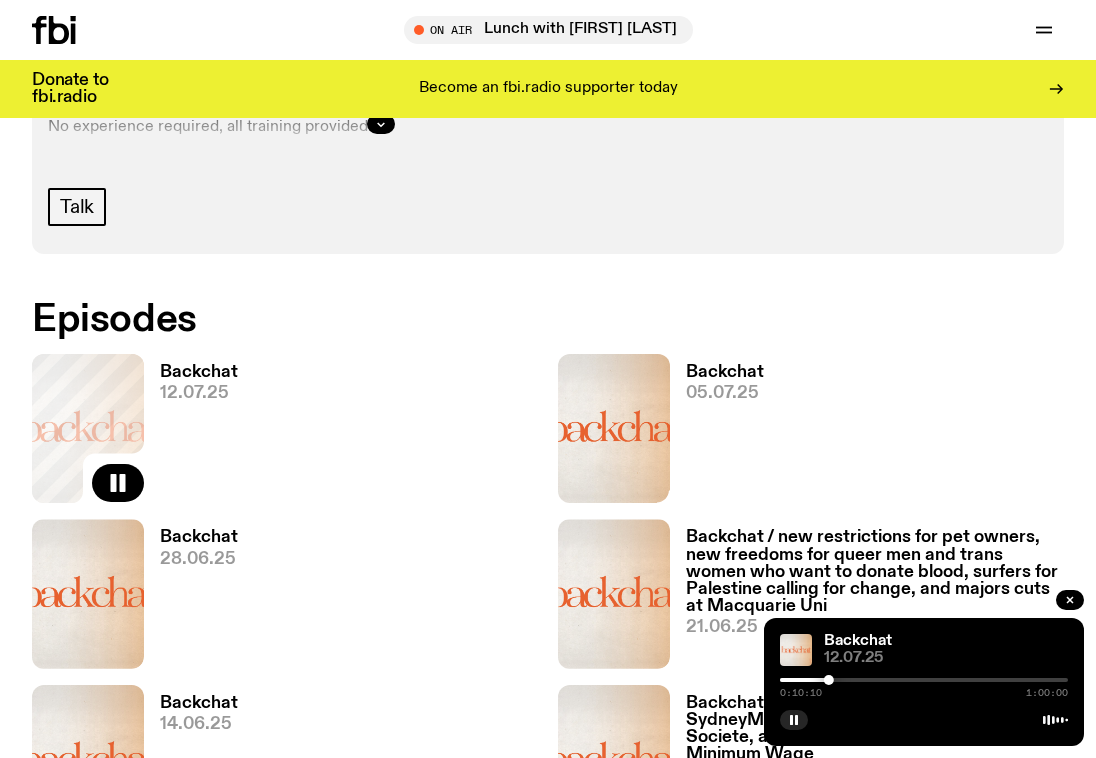 click on "05.07.25" at bounding box center (725, 393) 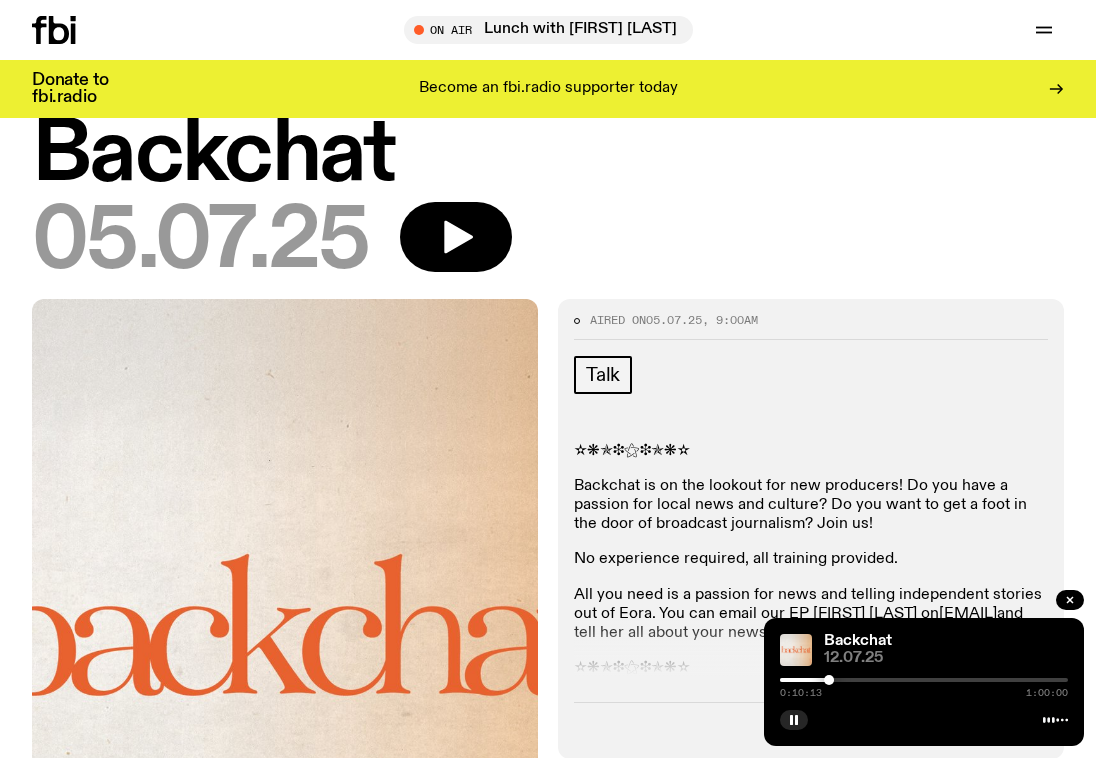 scroll, scrollTop: 57, scrollLeft: 0, axis: vertical 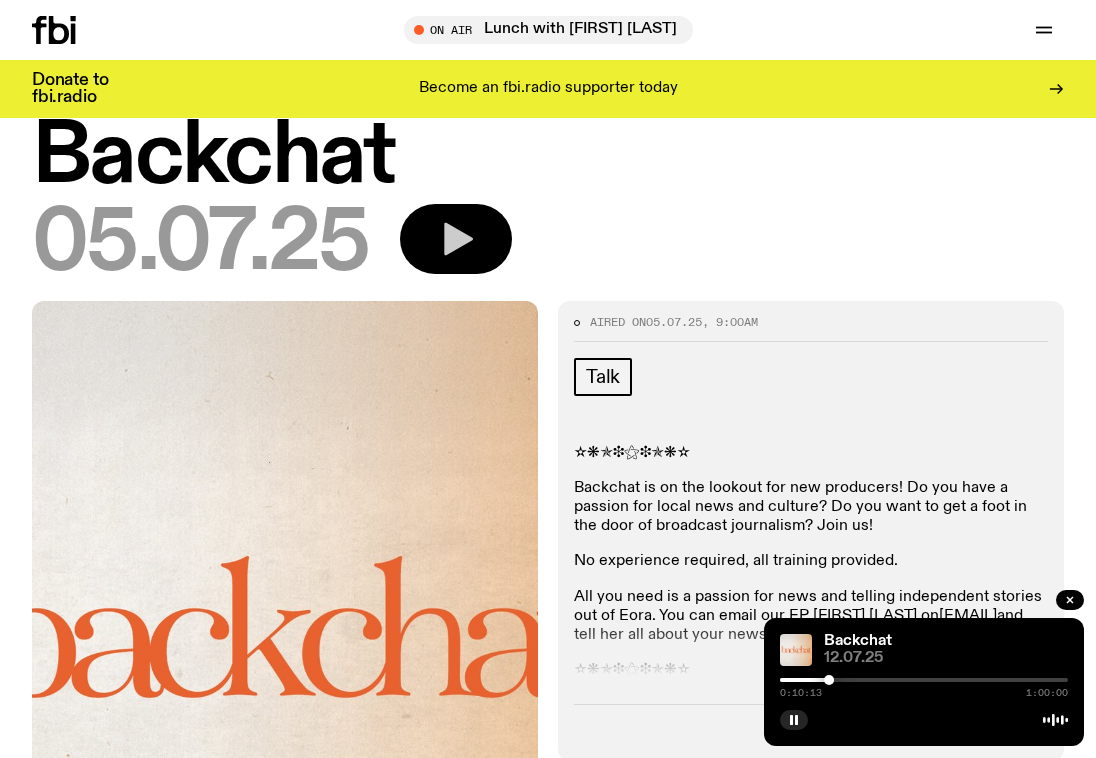 click 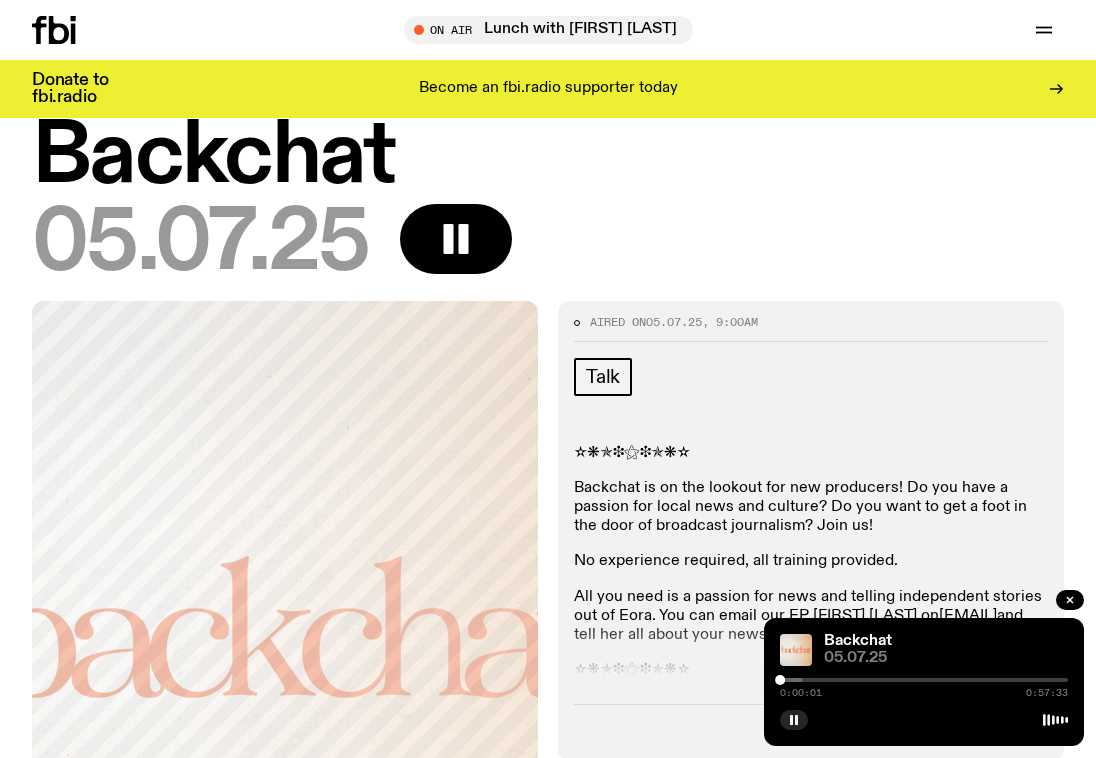 click at bounding box center [780, 680] 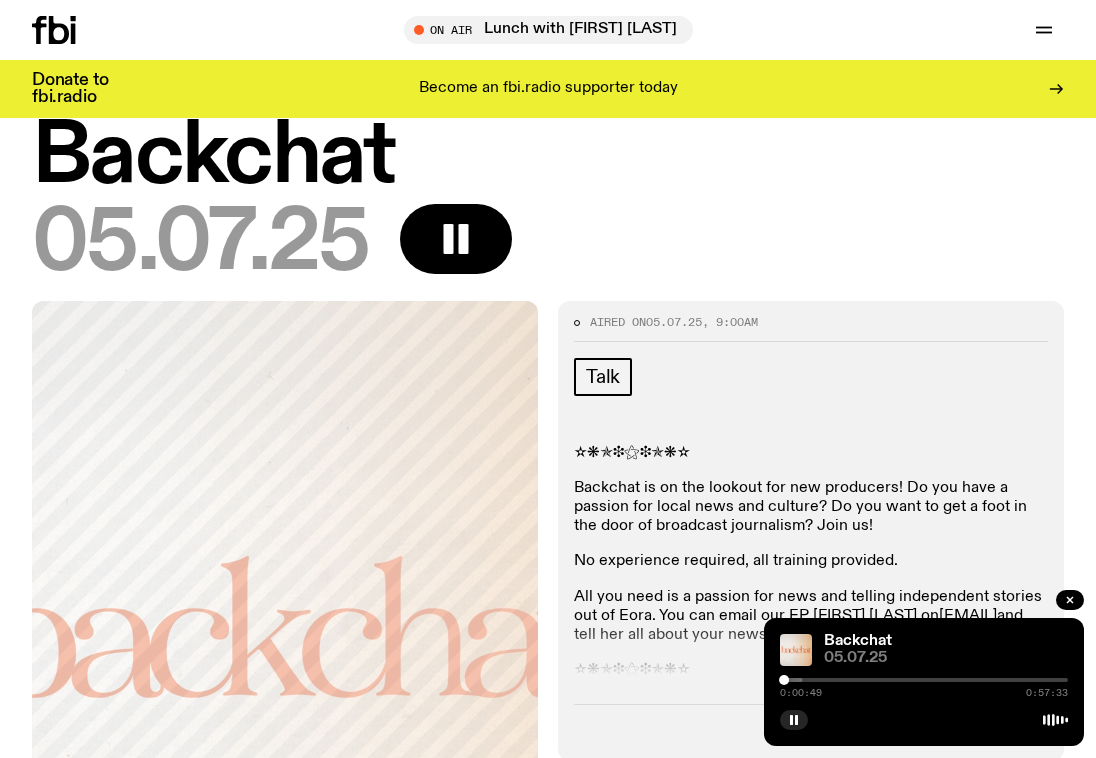click at bounding box center (784, 680) 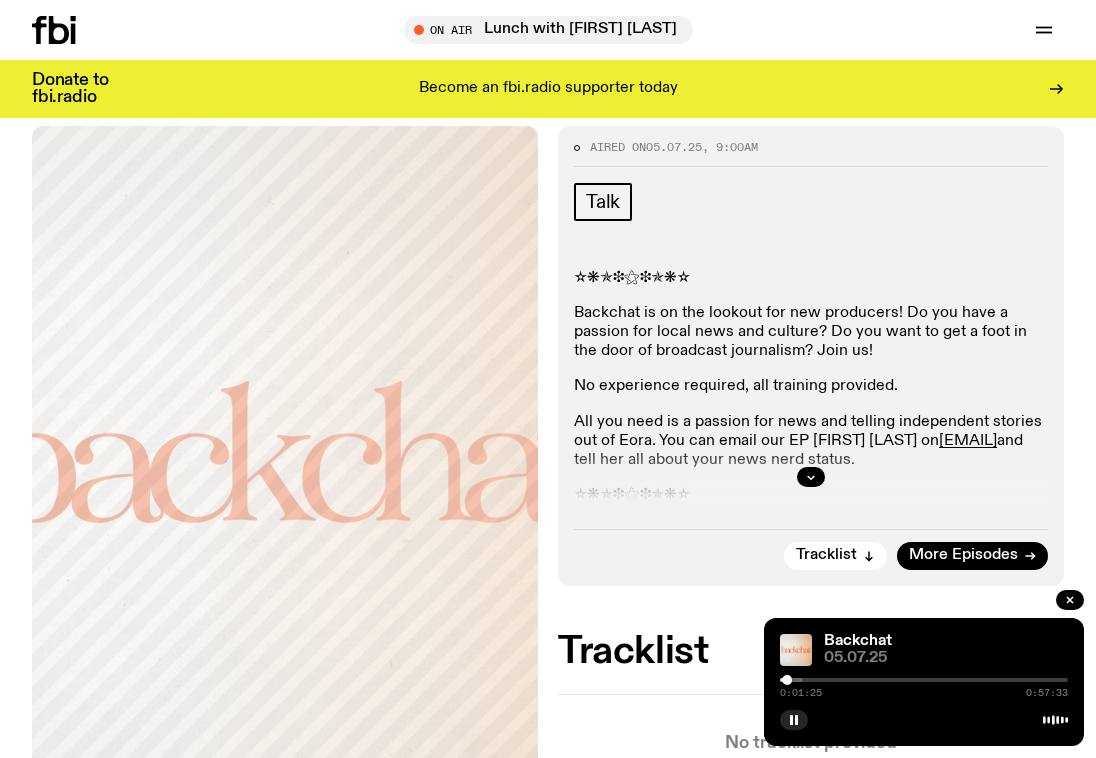 scroll, scrollTop: 244, scrollLeft: 0, axis: vertical 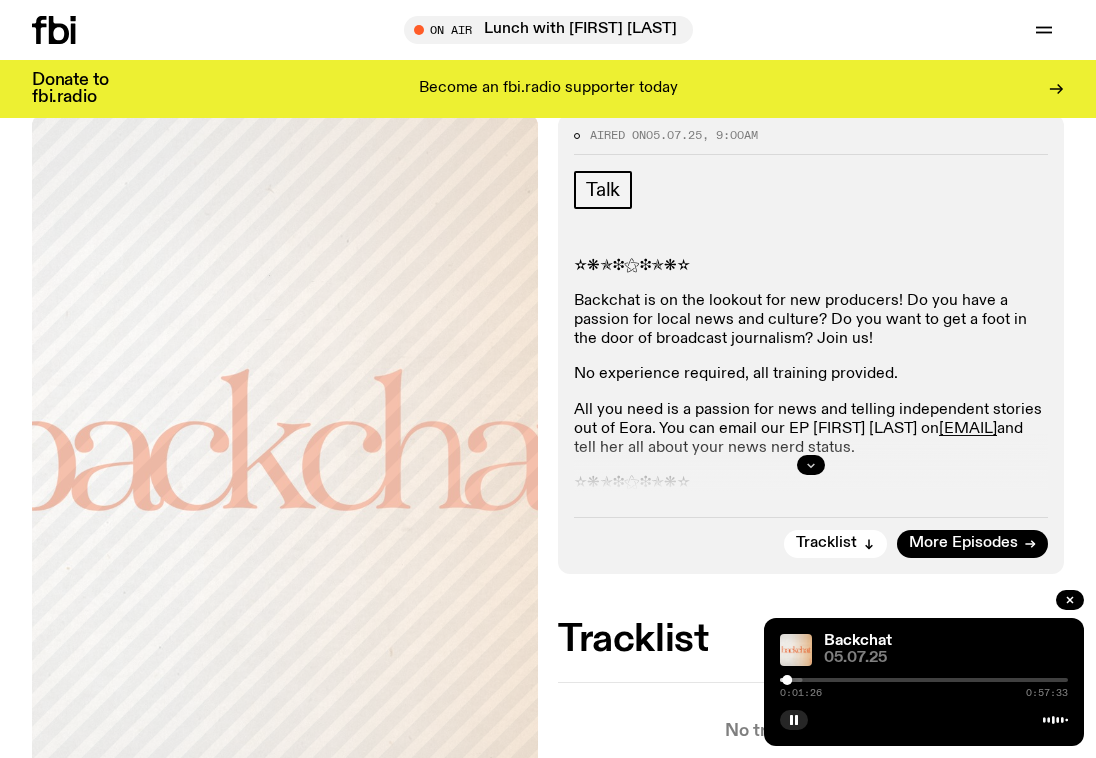 click 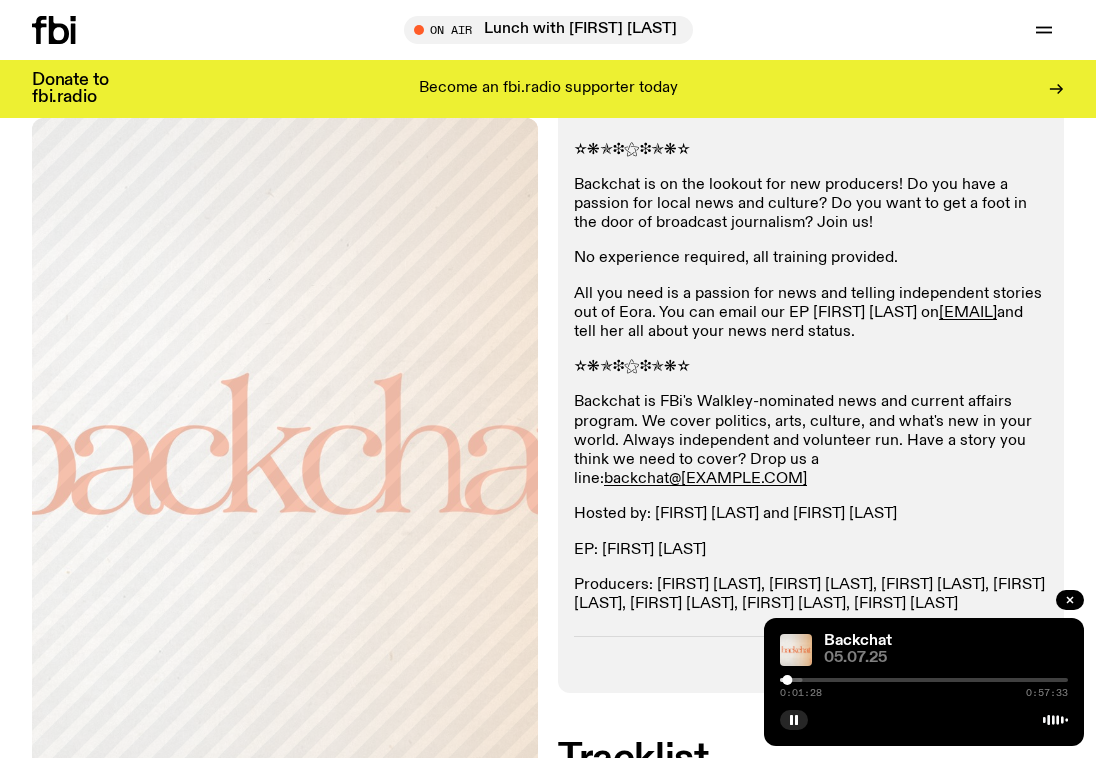 scroll, scrollTop: 0, scrollLeft: 0, axis: both 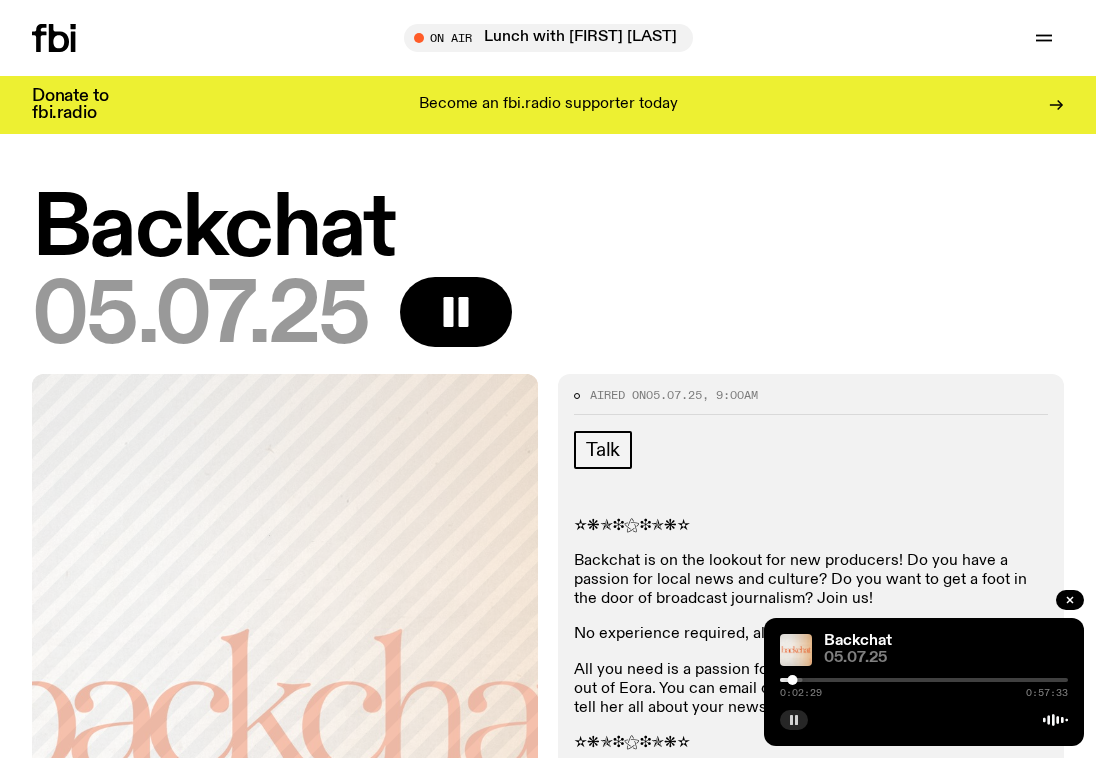 click 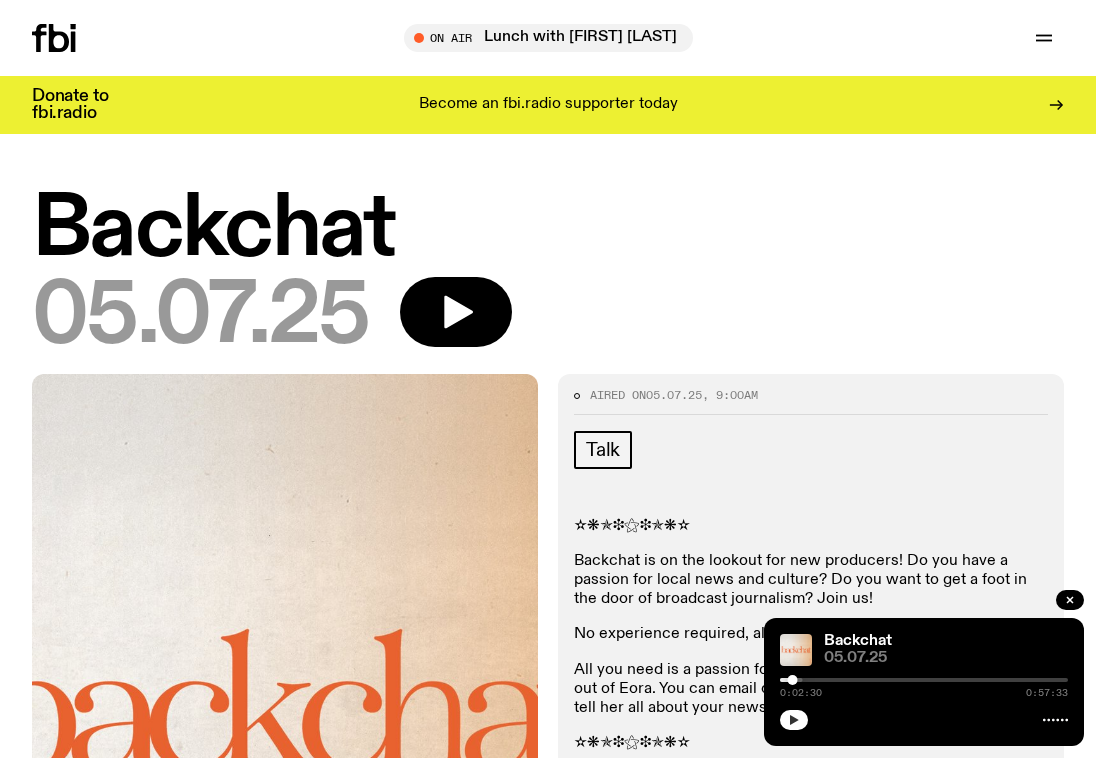 click 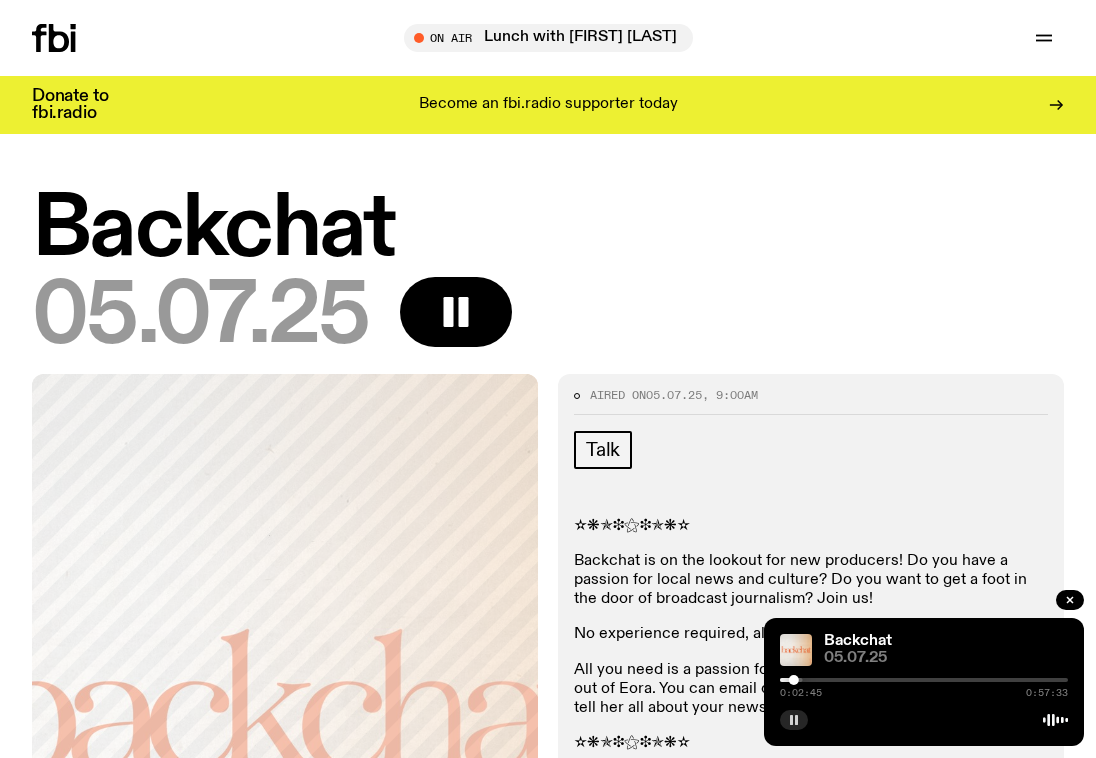click on "Backchat" at bounding box center (548, 230) 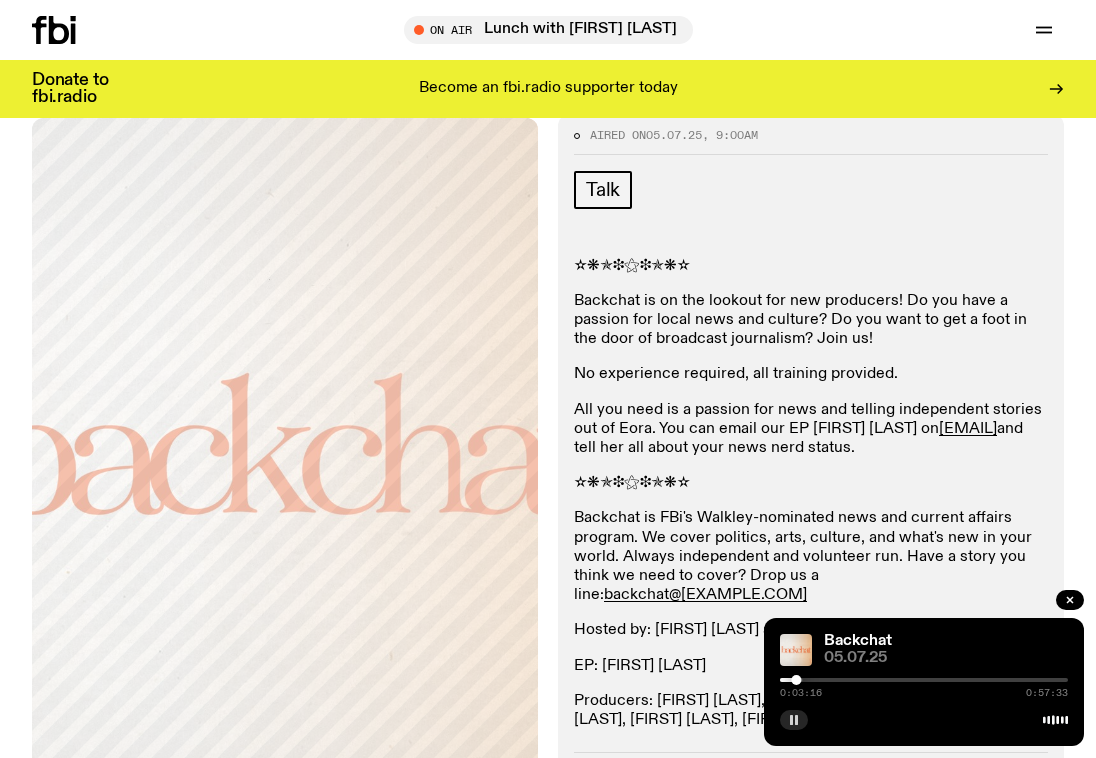 scroll, scrollTop: 0, scrollLeft: 0, axis: both 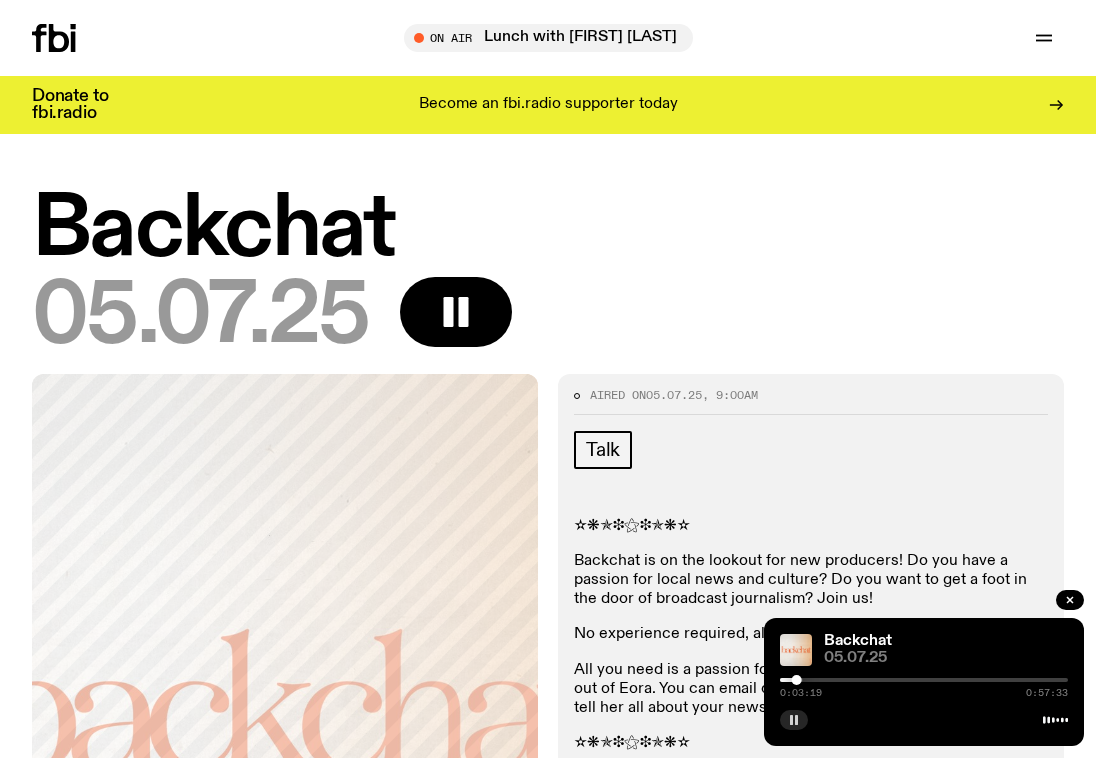 click at bounding box center (924, 680) 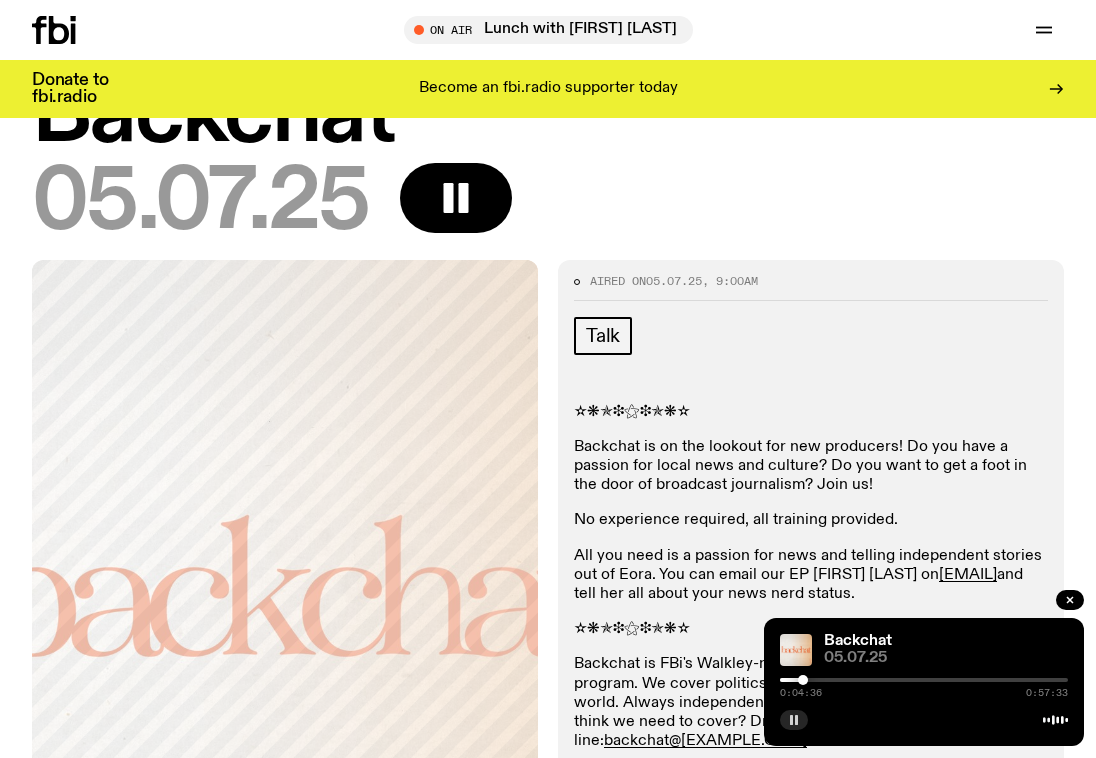 scroll, scrollTop: 0, scrollLeft: 0, axis: both 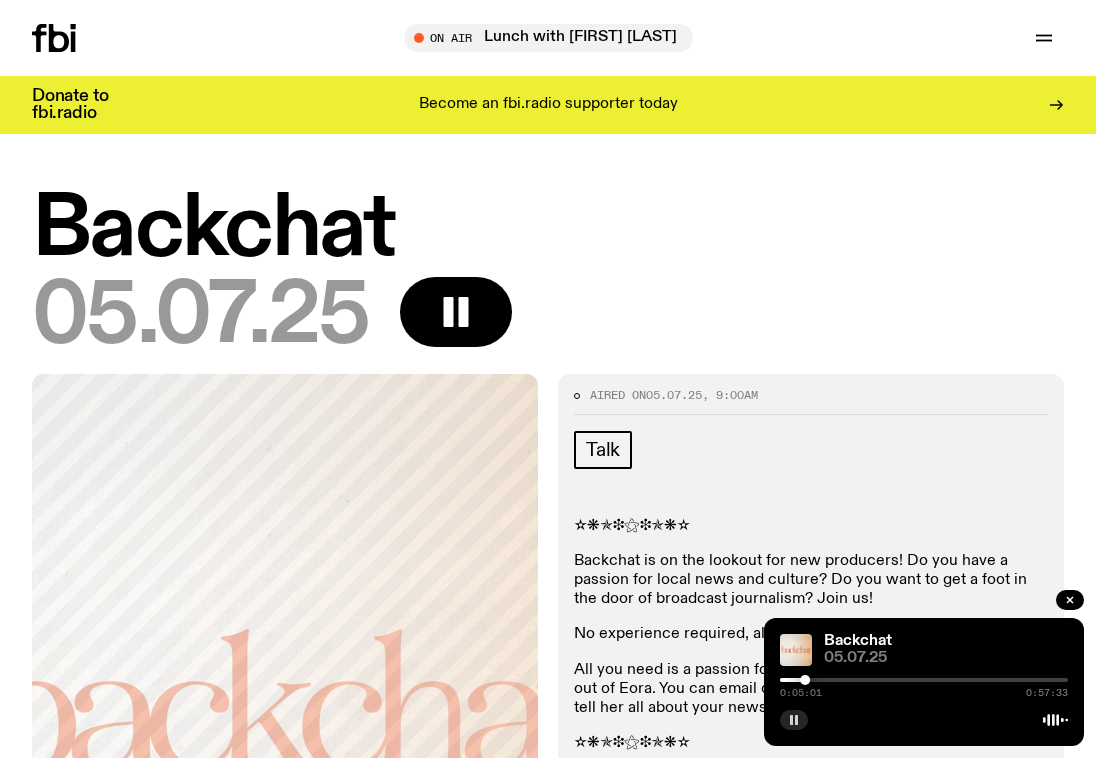 click at bounding box center (924, 680) 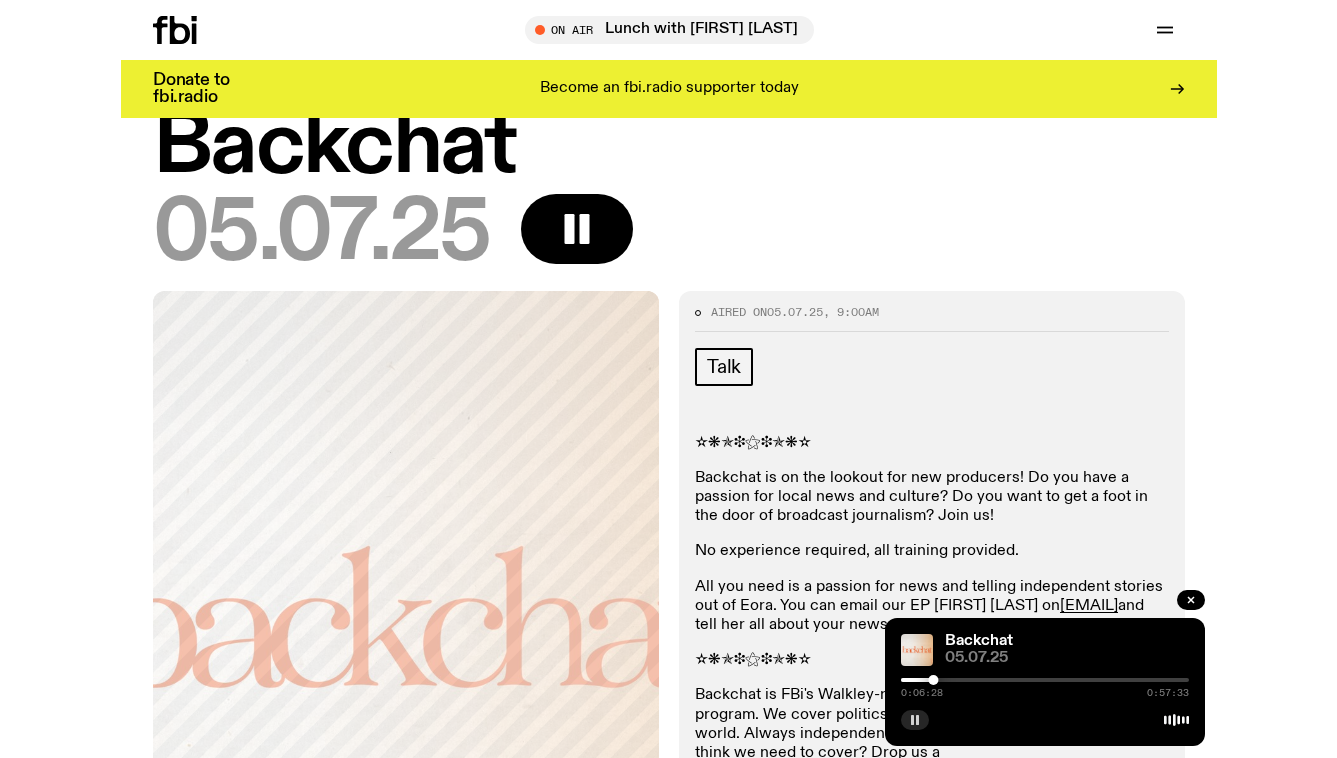 scroll, scrollTop: 0, scrollLeft: 0, axis: both 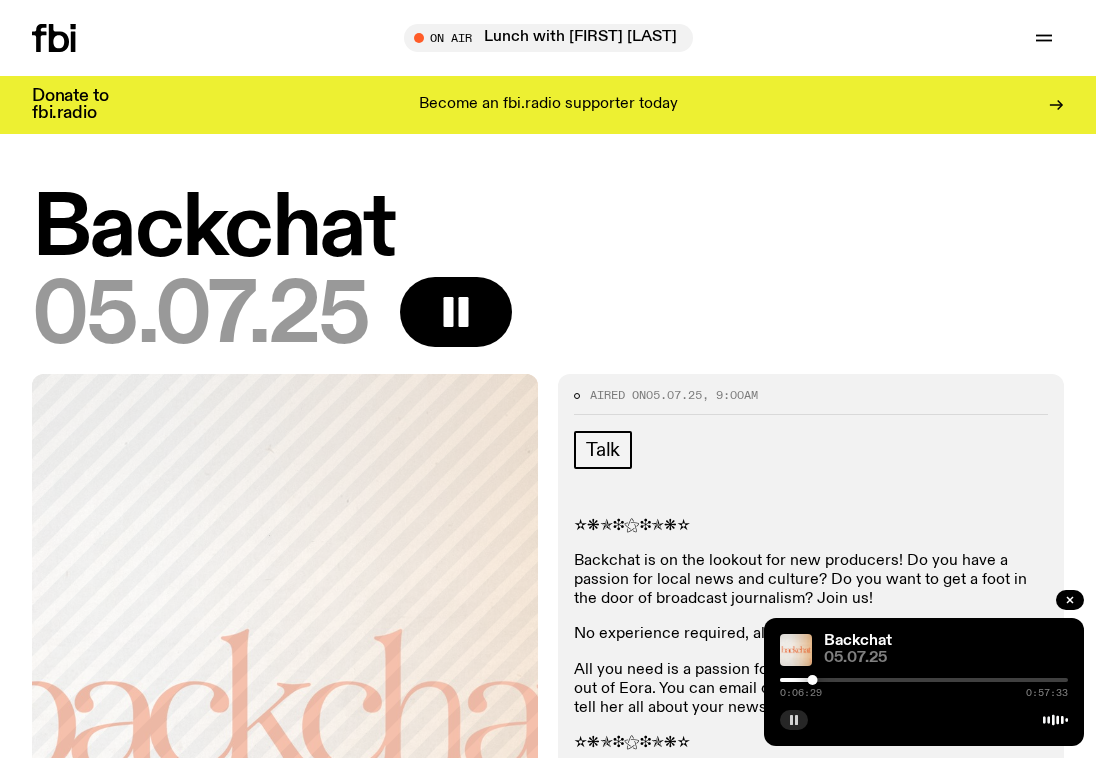 click on "05.07.25" at bounding box center (548, 317) 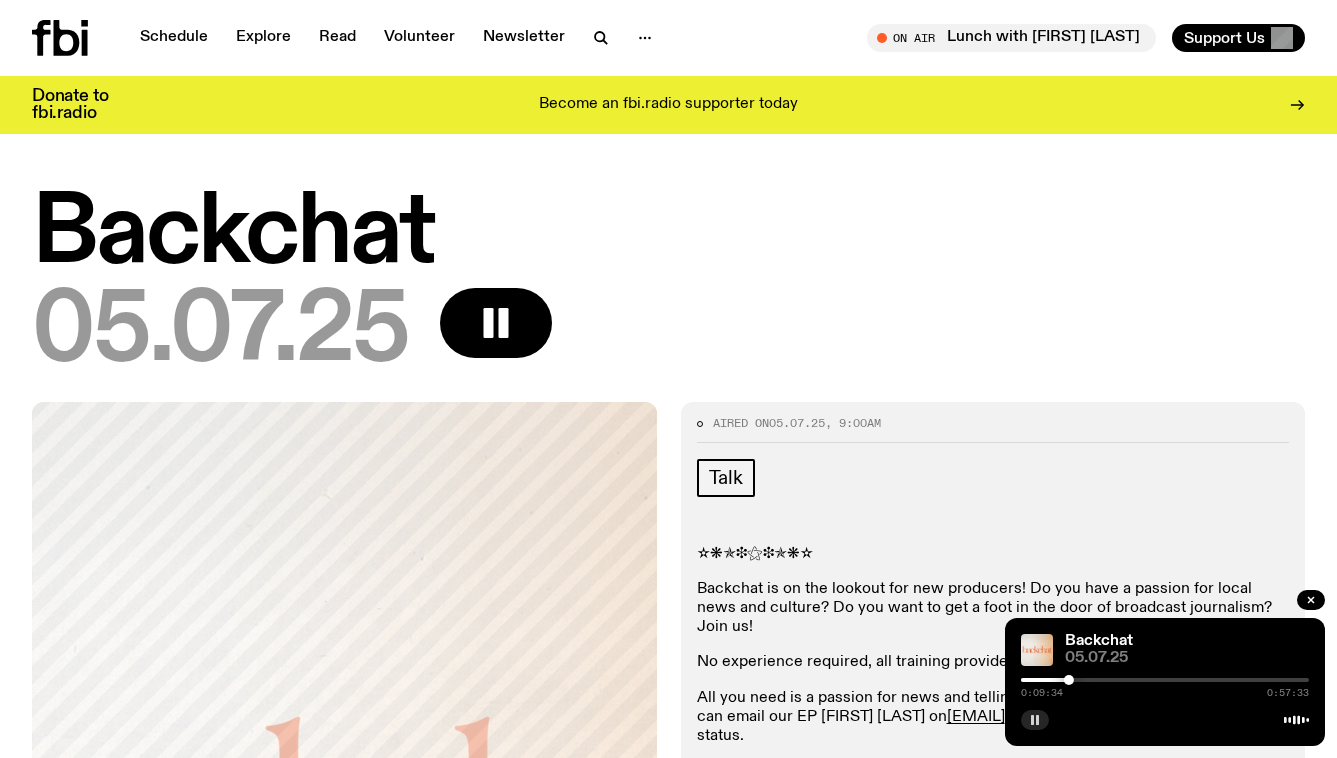 click 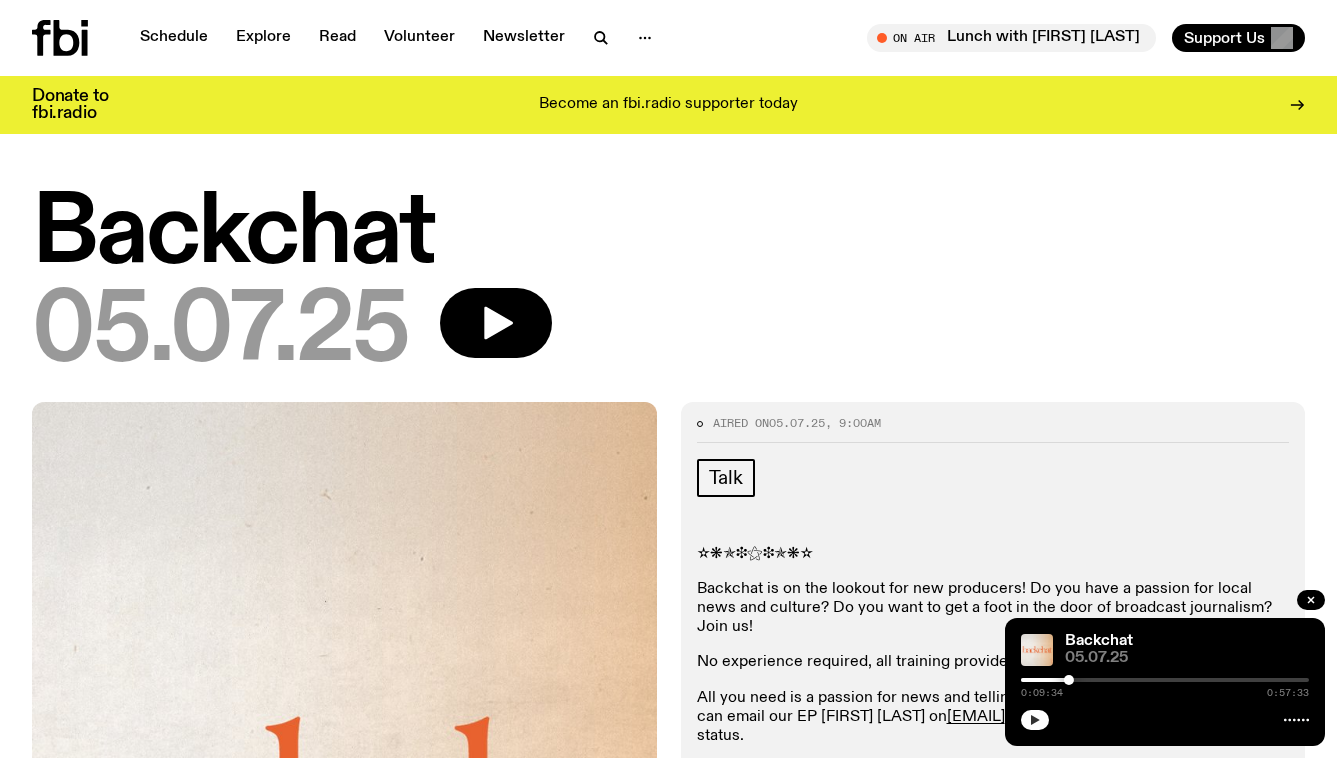 click at bounding box center [1035, 720] 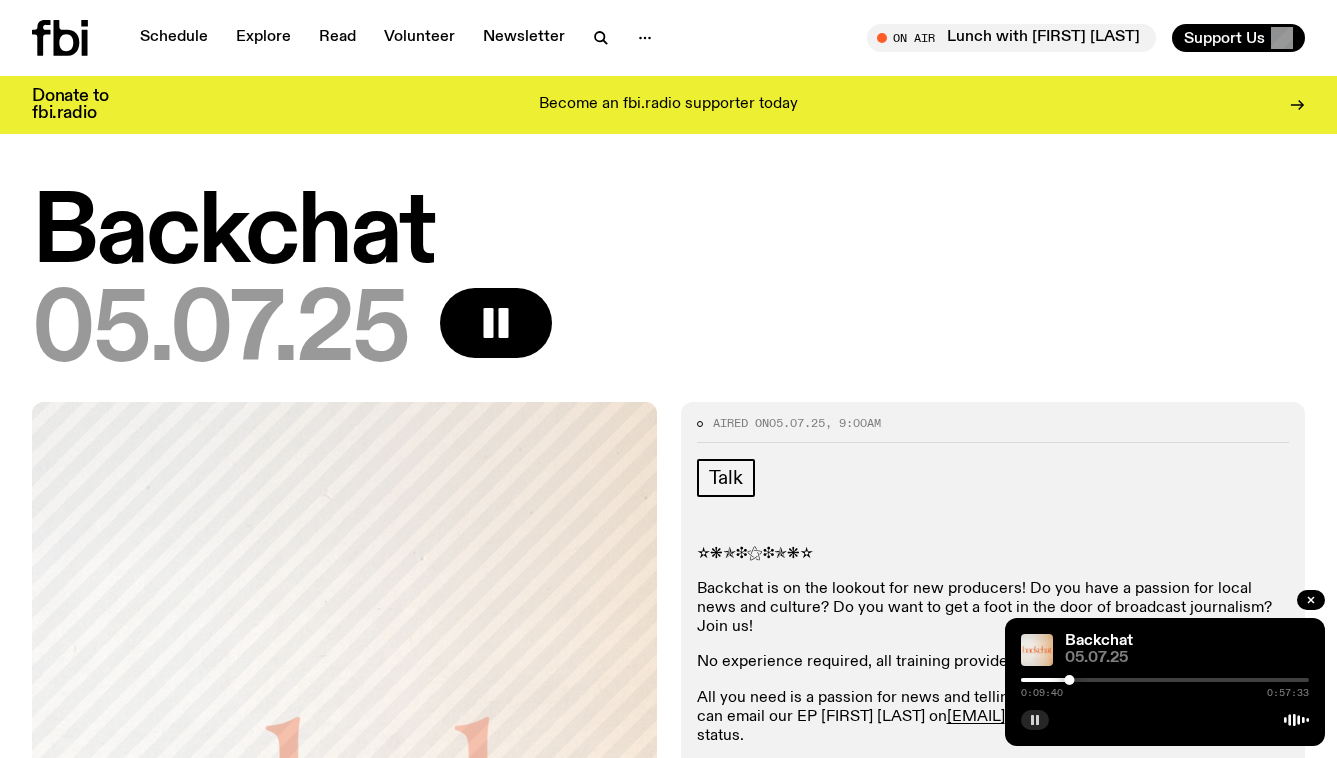 click on "05.07.25" 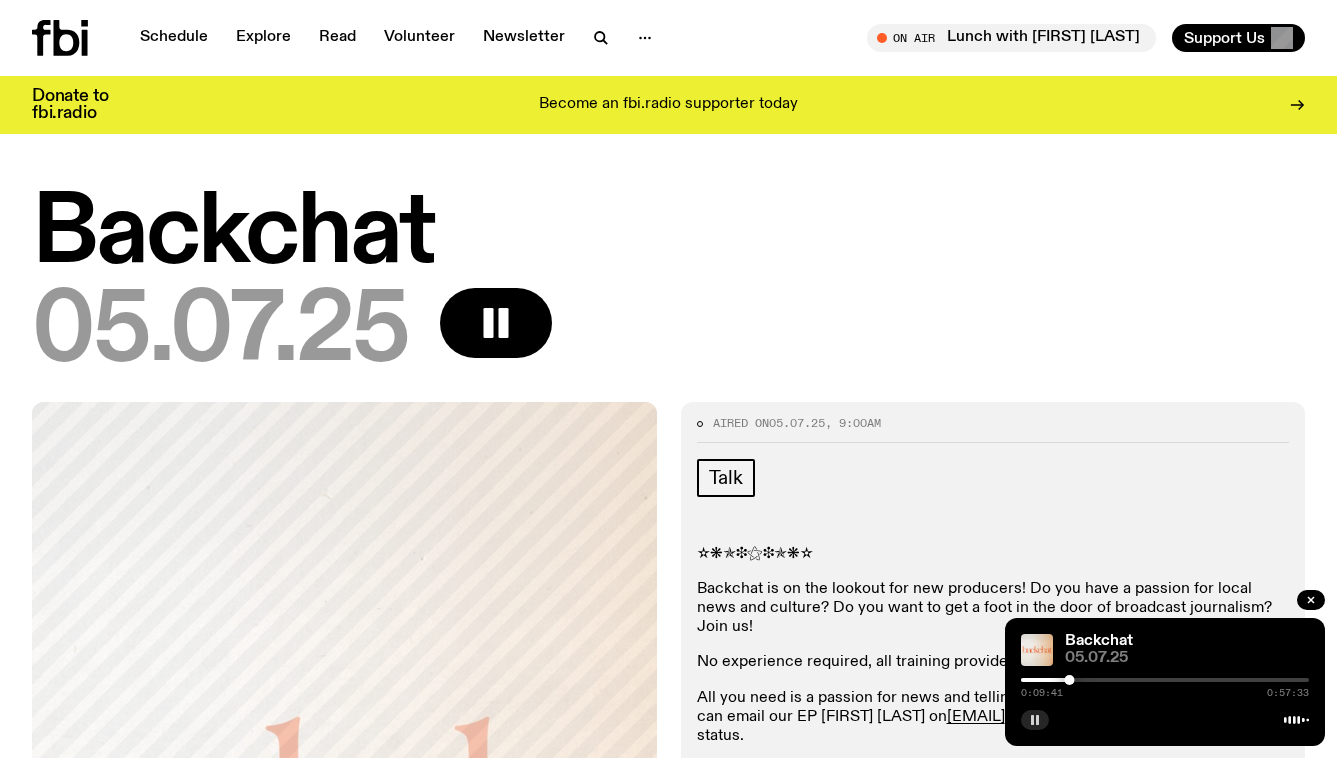 click on "Talk ✫❋✯❉⚝❉✯❋✫ Backchat is on the lookout for new producers! Do you have a passion for local news and culture? Do you want to get a foot in the door of broadcast journalism? Join us! No experience required, all training provided. All you need is a passion for news and telling independent stories out of Eora. You can email our EP [FIRST] [LAST] on [EMAIL] and tell her all about your news nerd status. ✫❋✯❉⚝❉✯❋✫ Backchat is FBi's Walkley-nominated news and current affairs program. We cover politics, arts, culture, and what's new in your world. Always independent and volunteer run. Have a story you think we need to cover? Drop us a line: backchat@[EXAMPLE.COM] Hosted by: [FIRST] [LAST] and [FIRST] [LAST] EP: [FIRST] [LAST] Producers: [FIRST] [LAST], [FIRST] [LAST], [FIRST] [LAST], [FIRST] [LAST], [FIRST] [LAST], [FIRST] [LAST], [FIRST] [LAST]" at bounding box center [993, 739] 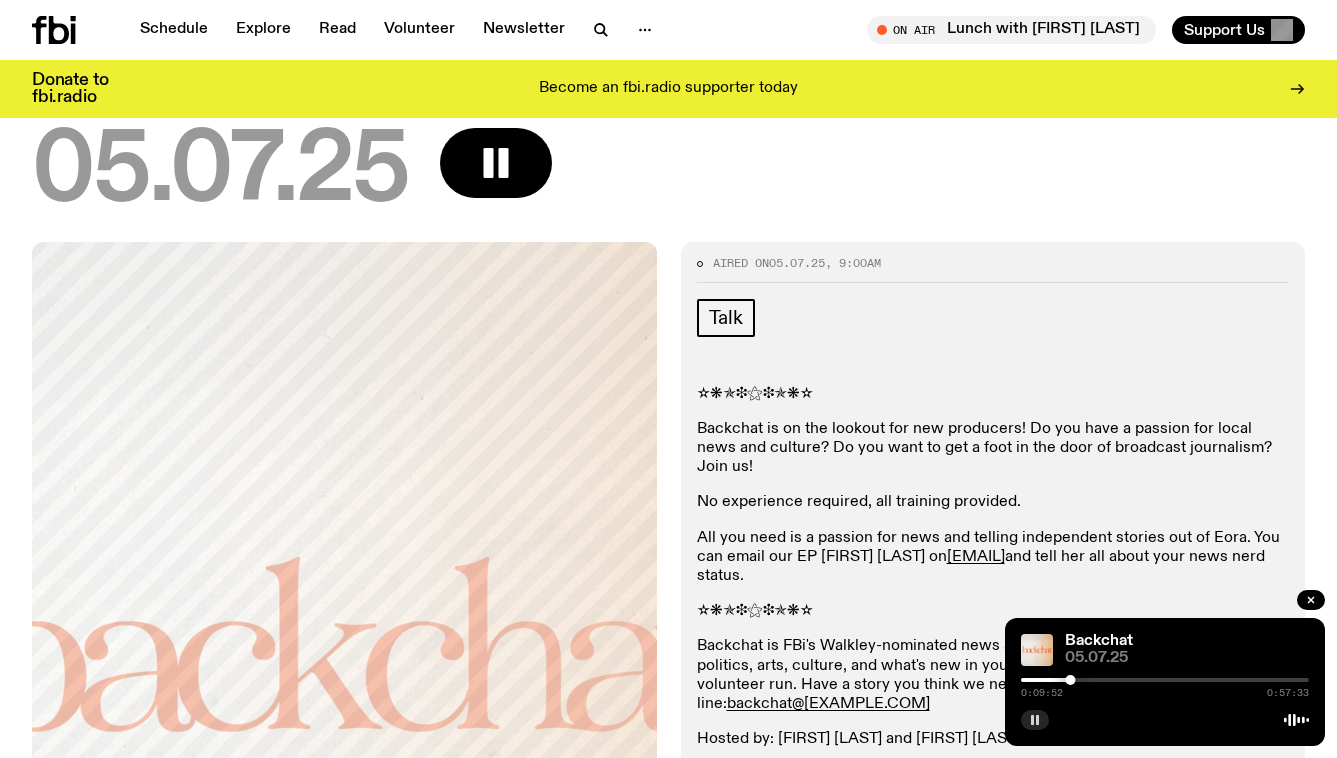 scroll, scrollTop: 143, scrollLeft: 0, axis: vertical 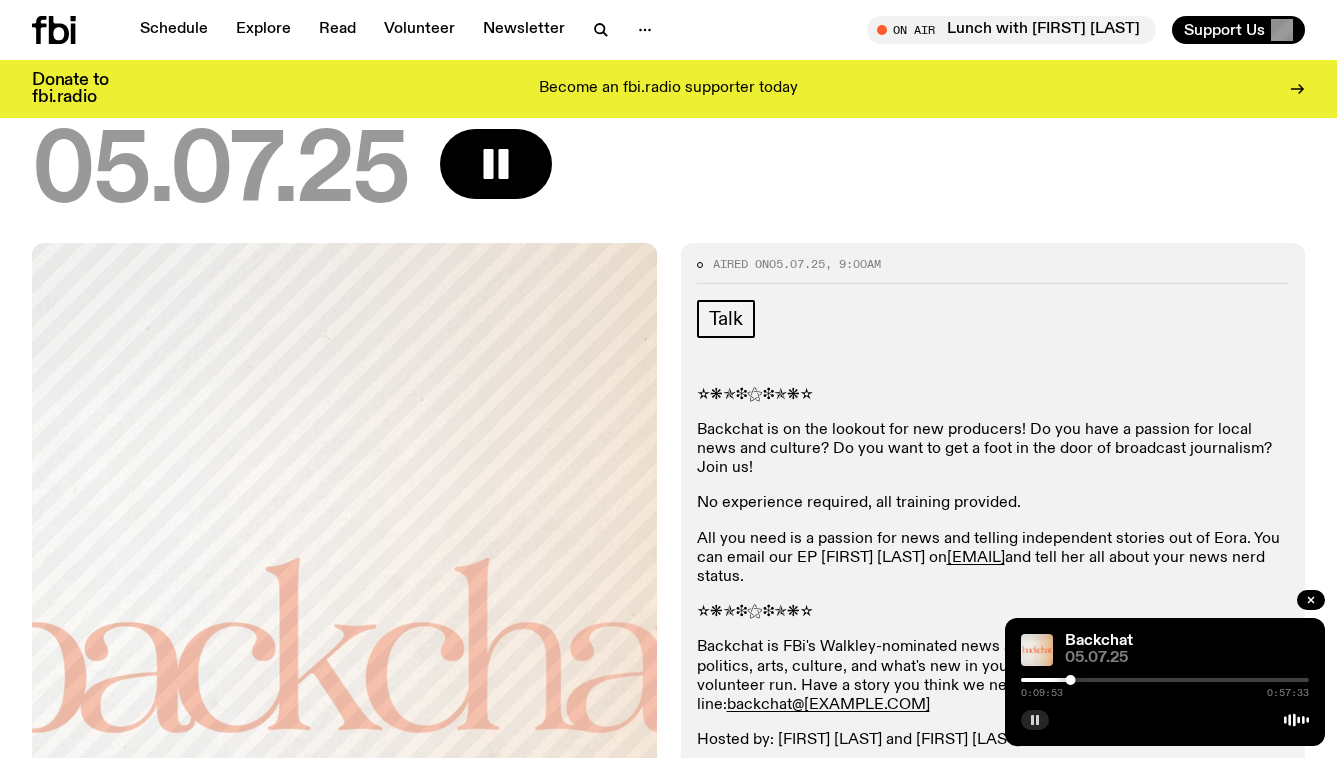 click at bounding box center (1165, 680) 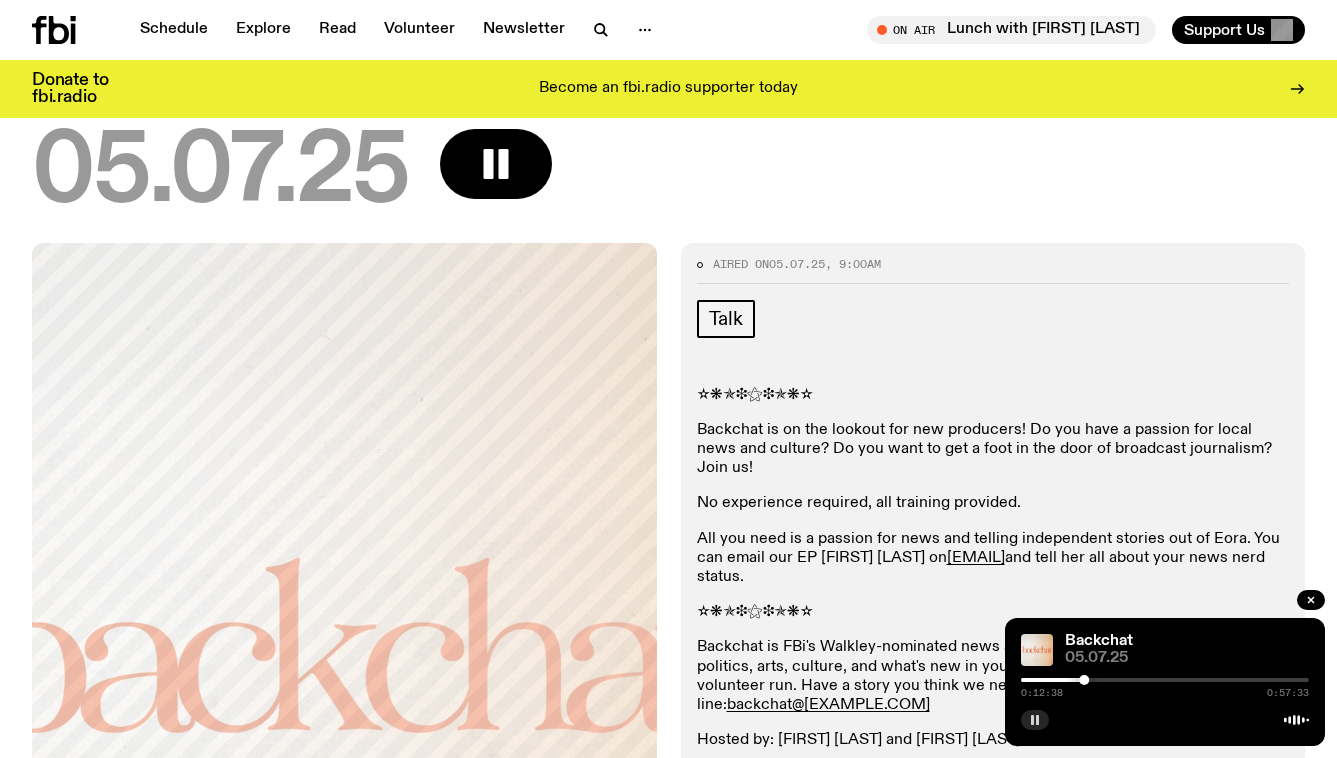 click at bounding box center [1165, 680] 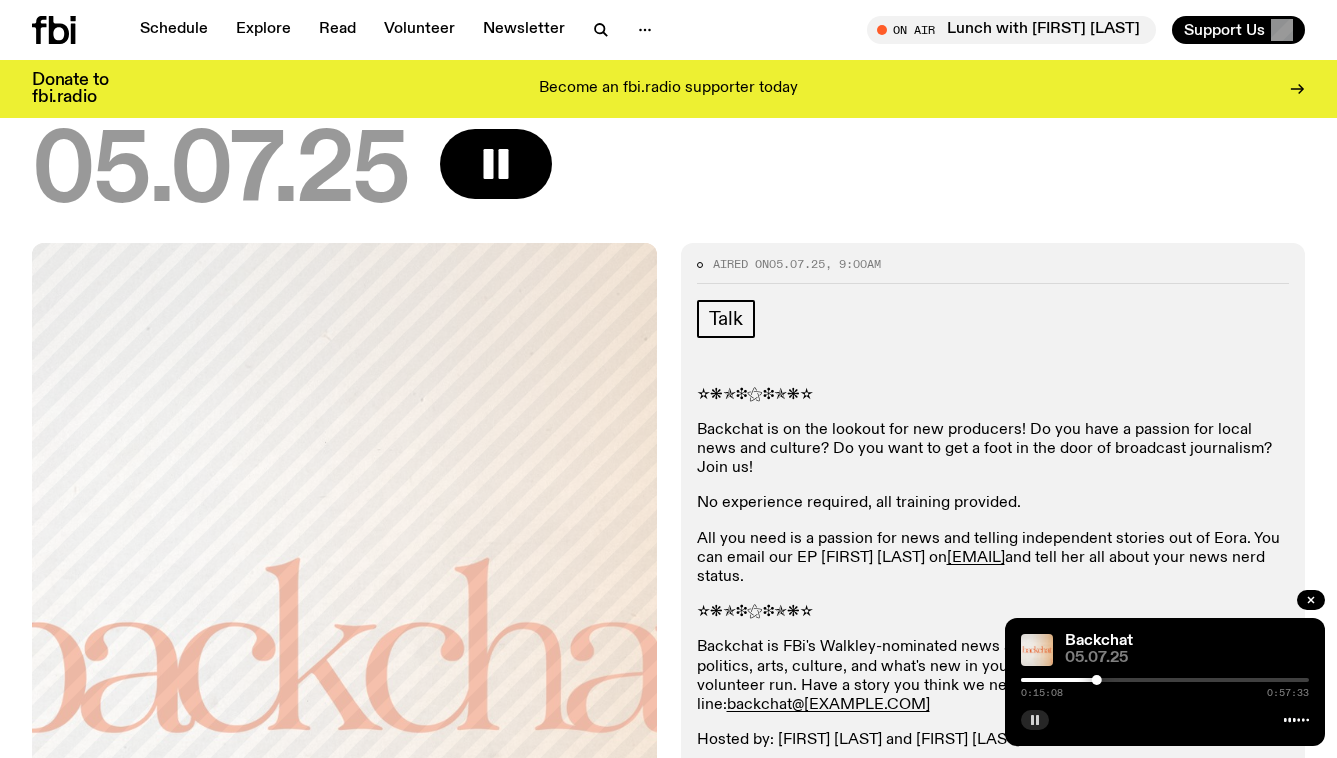 click at bounding box center (1165, 680) 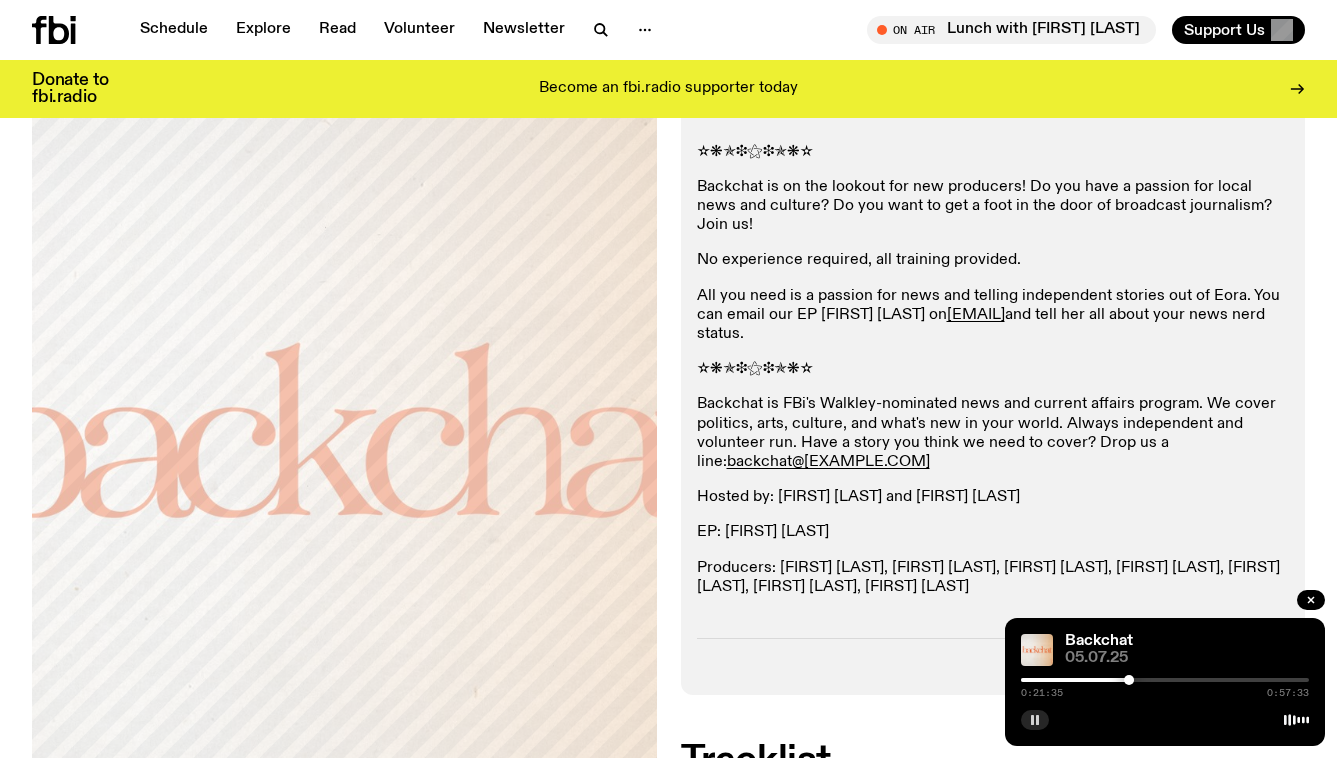 scroll, scrollTop: 416, scrollLeft: 0, axis: vertical 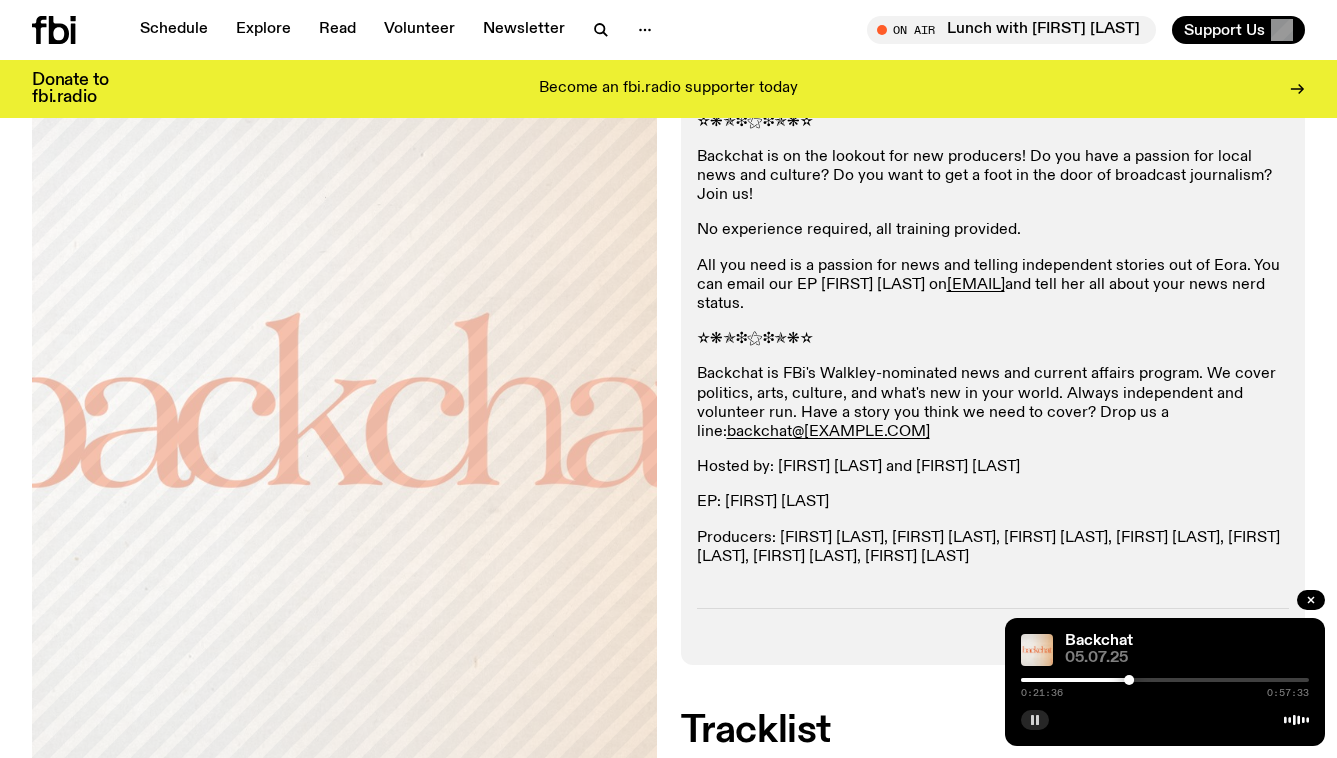 click at bounding box center [1165, 680] 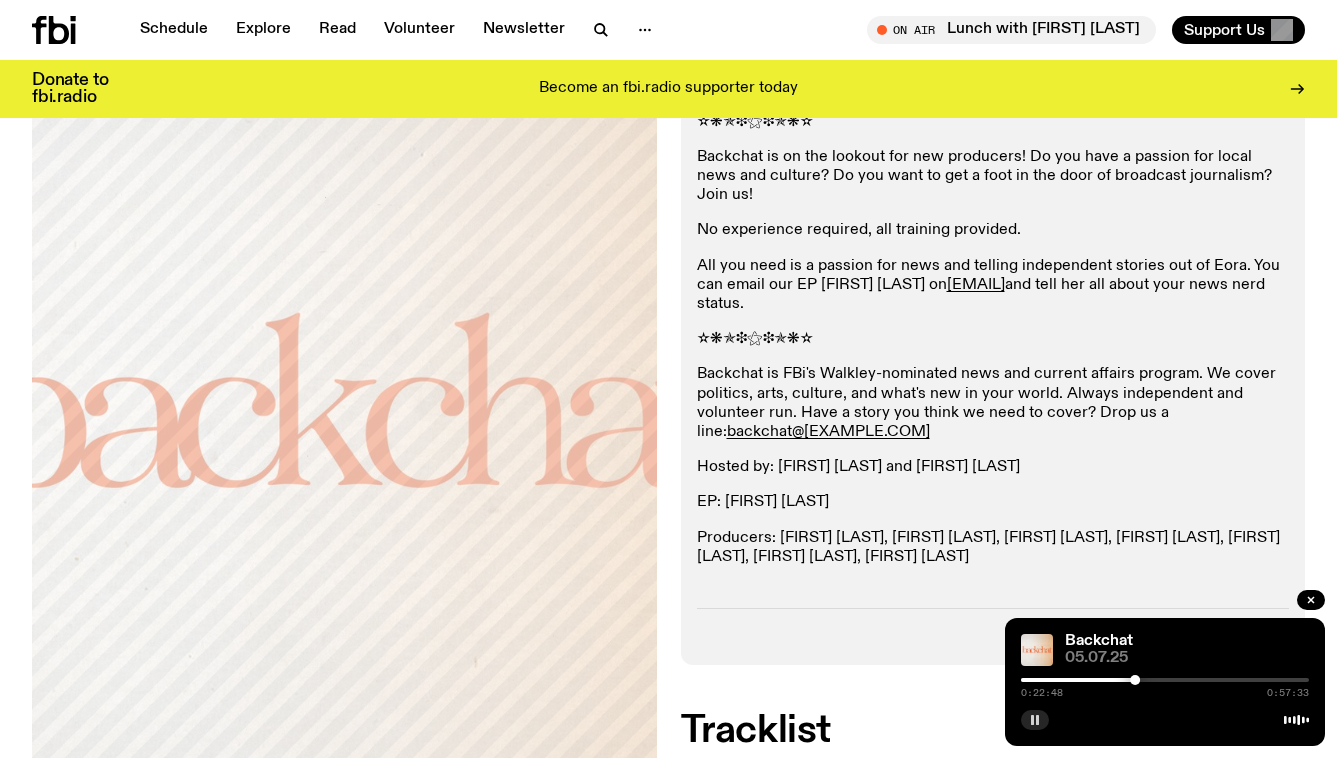 click at bounding box center [1135, 680] 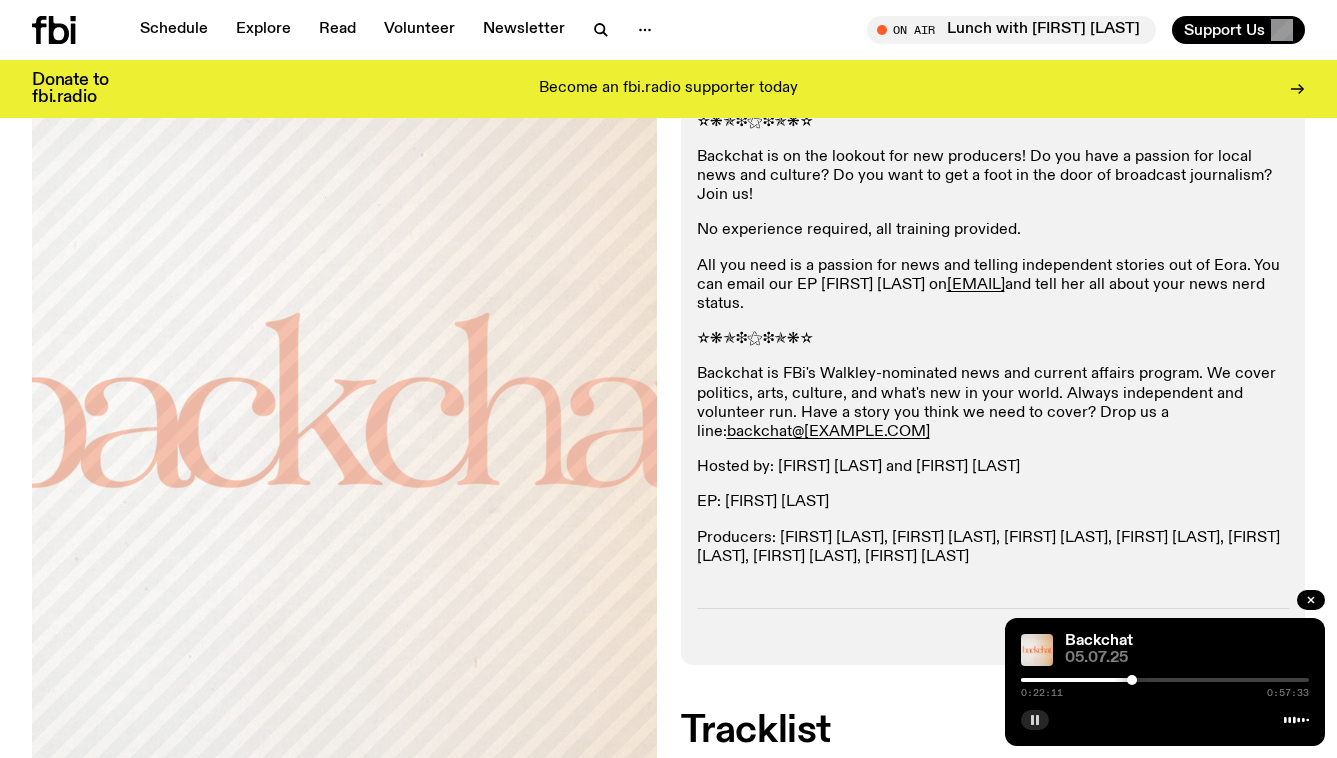 click at bounding box center [1132, 680] 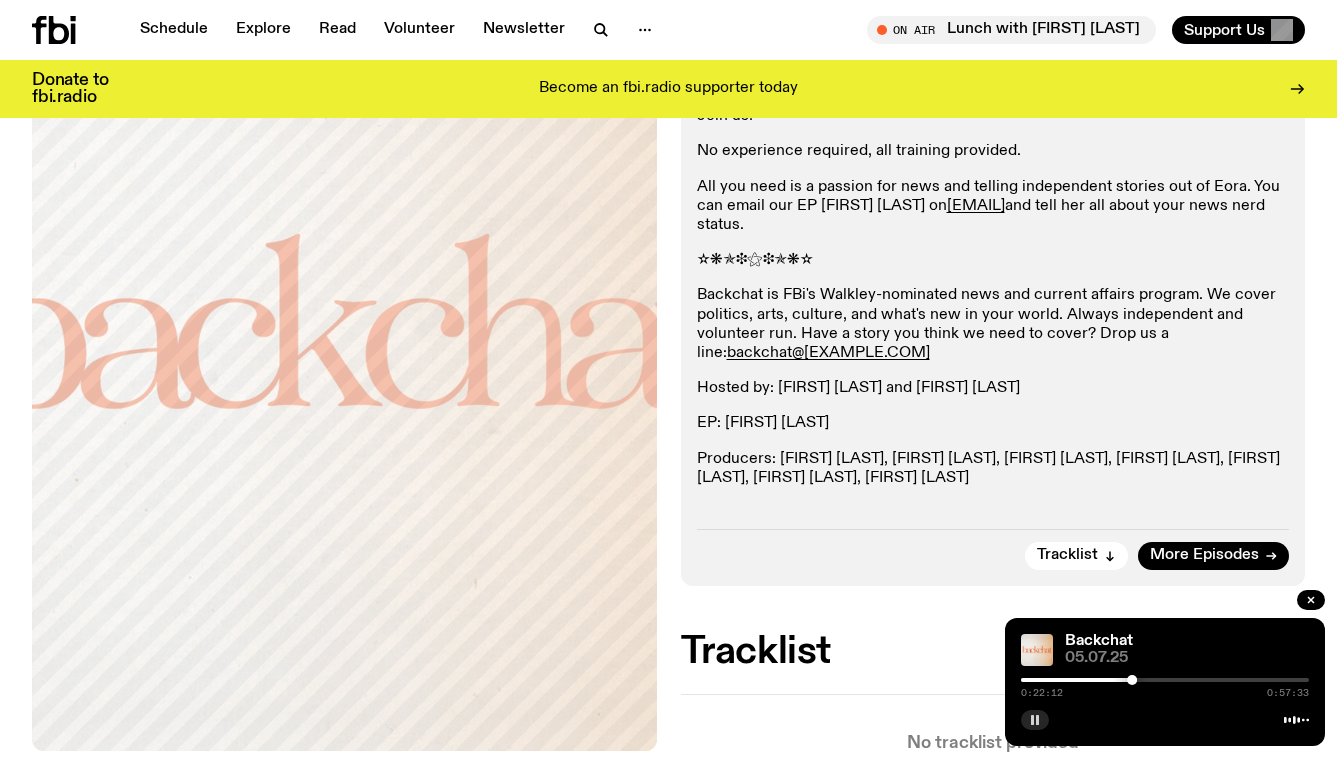 scroll, scrollTop: 0, scrollLeft: 0, axis: both 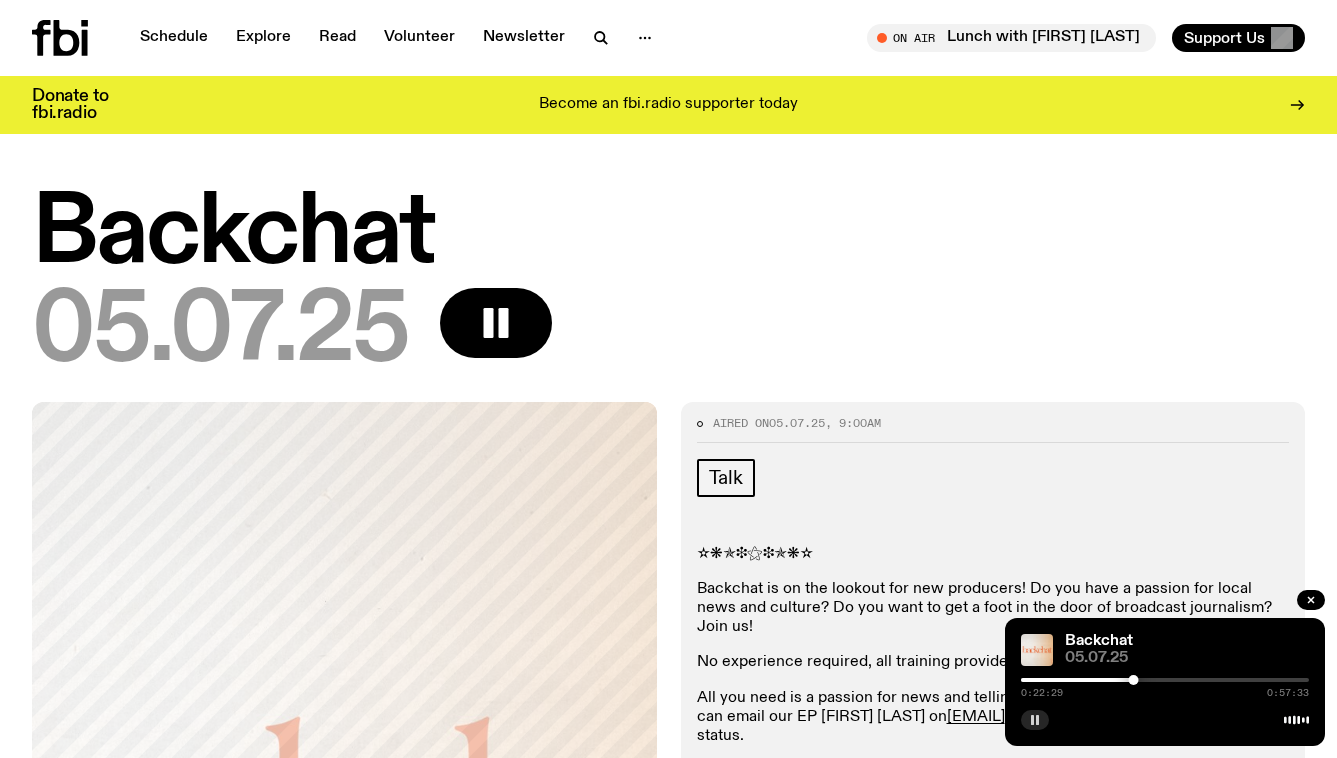 click on "Backchat" at bounding box center (668, 235) 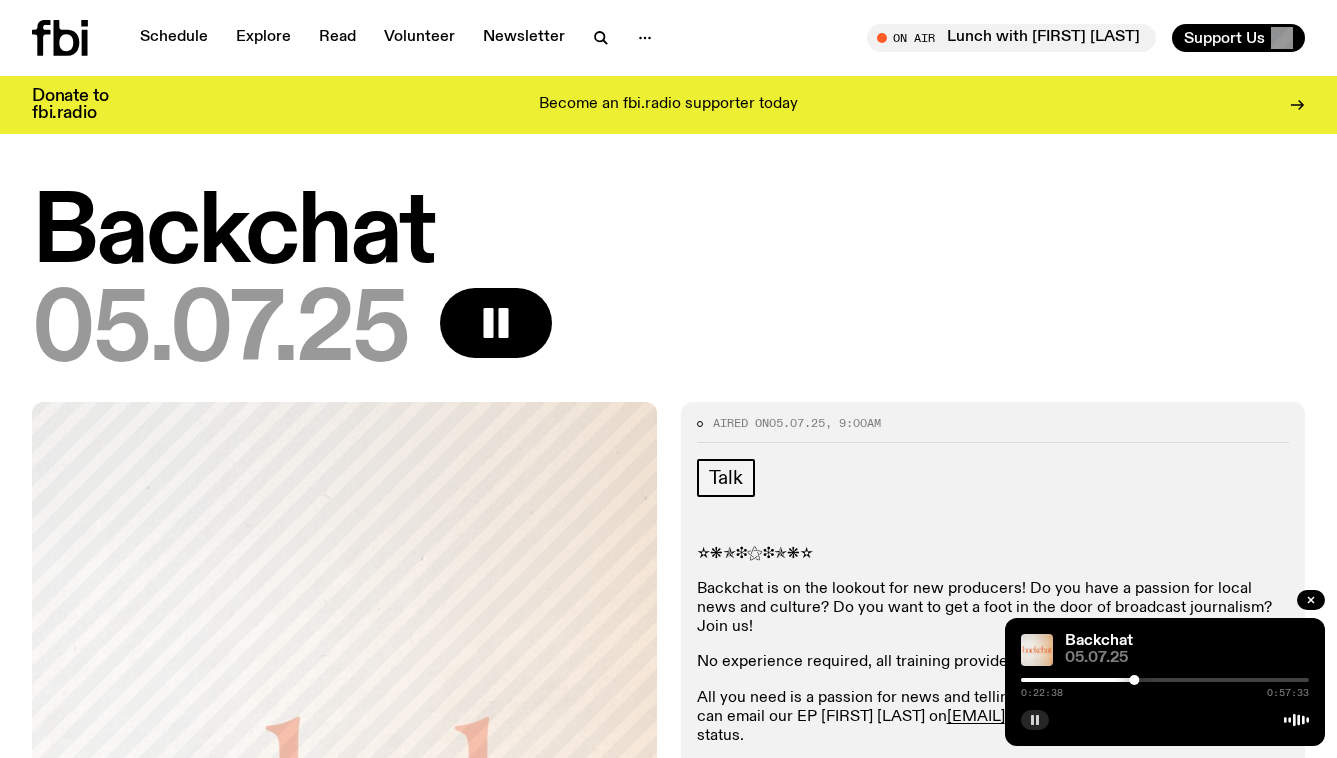 click at bounding box center (1035, 720) 